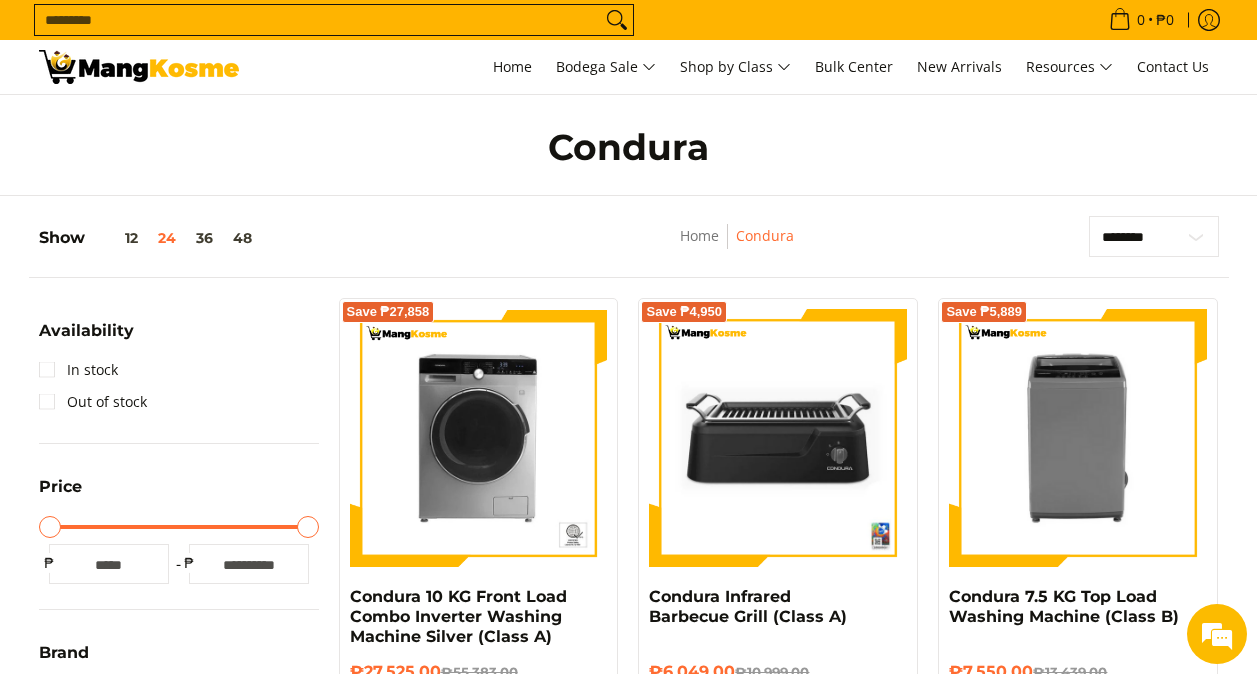 scroll, scrollTop: 2500, scrollLeft: 0, axis: vertical 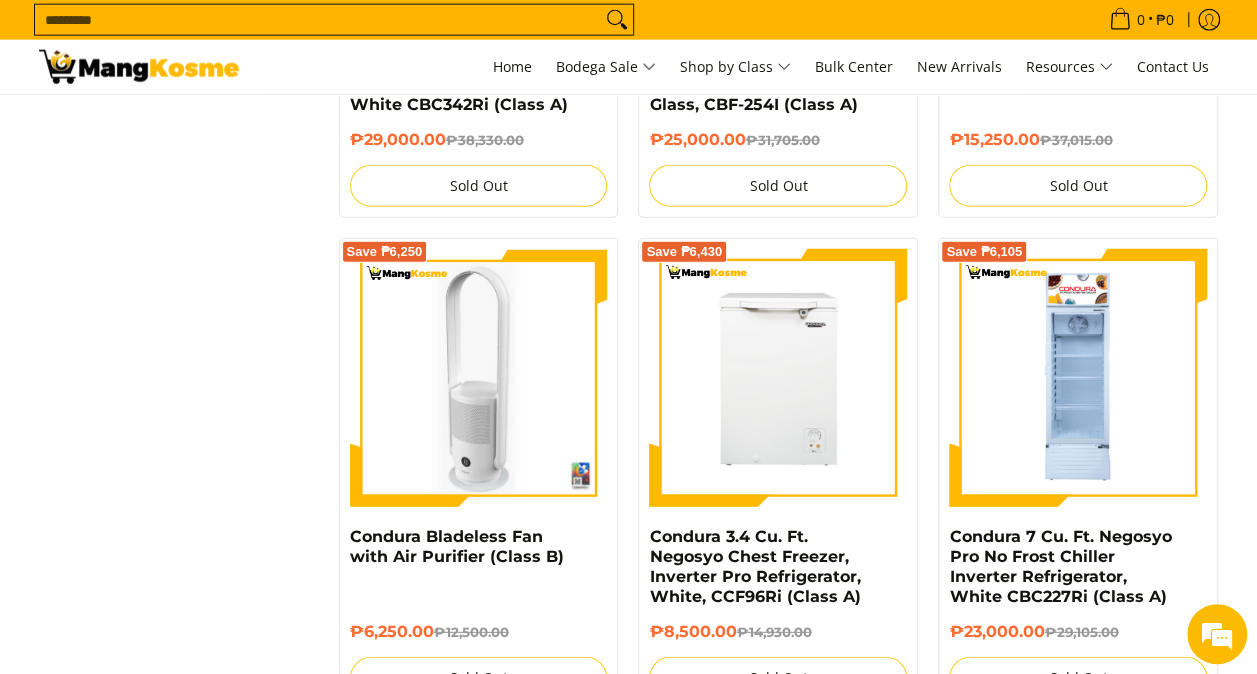 click at bounding box center (479, 378) 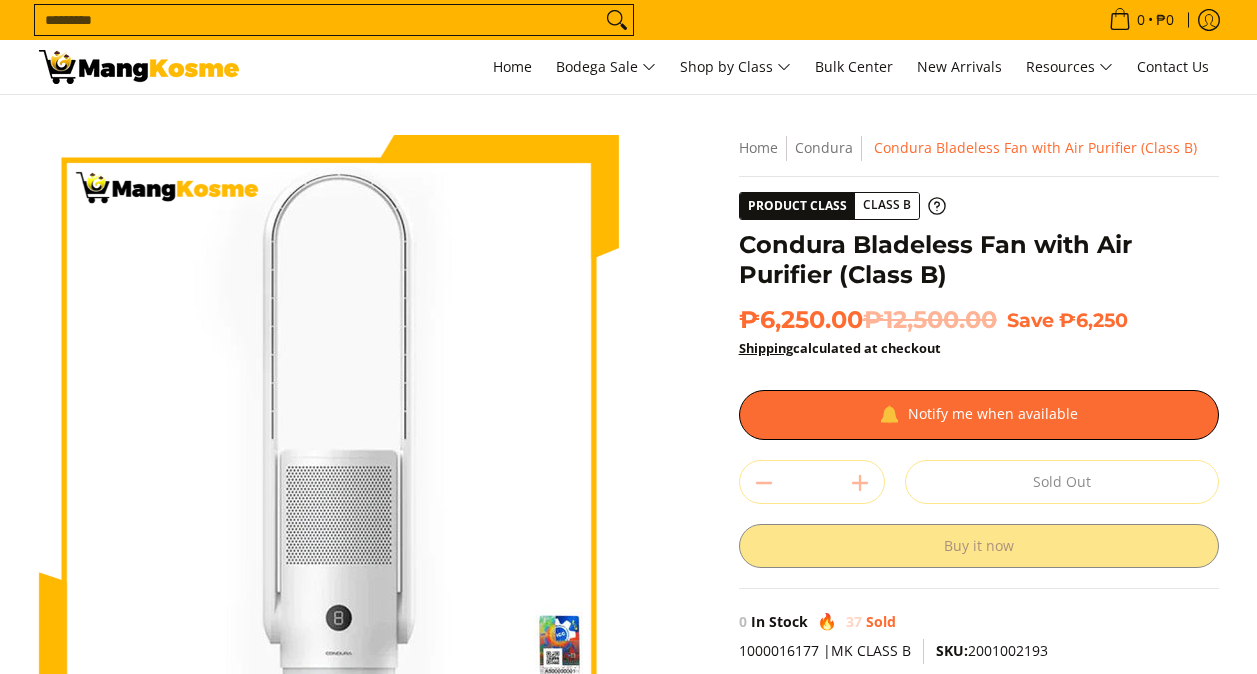 scroll, scrollTop: 0, scrollLeft: 0, axis: both 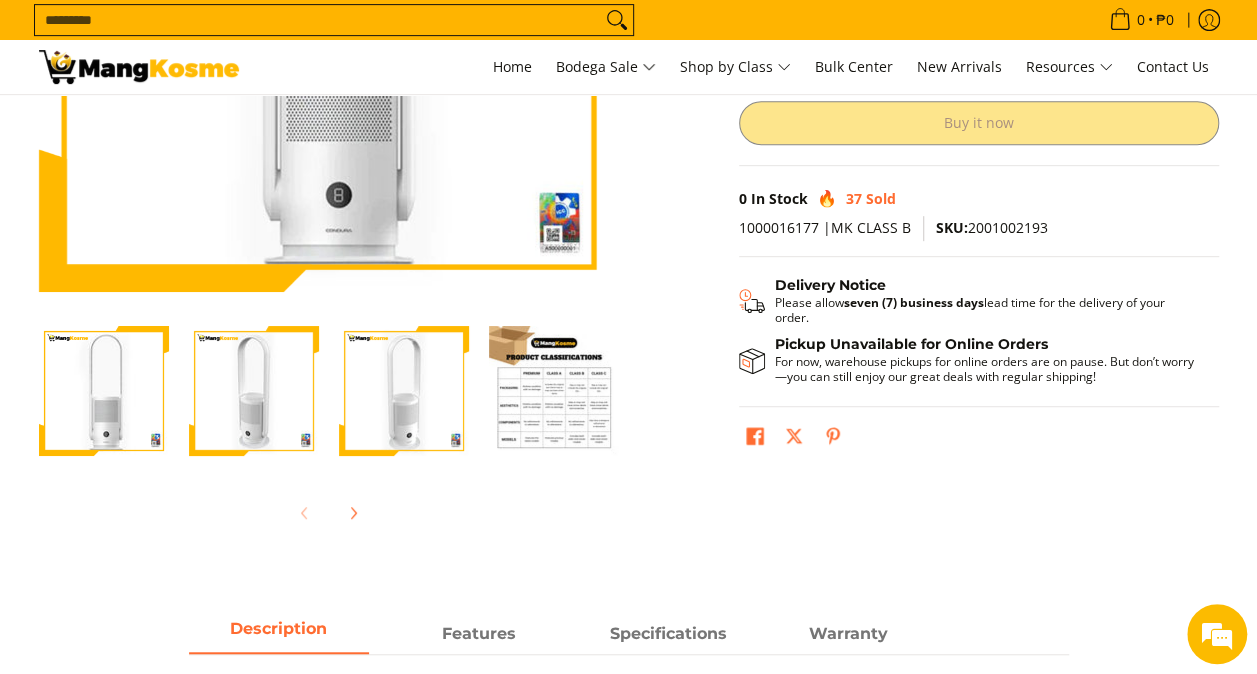 click at bounding box center [254, 391] 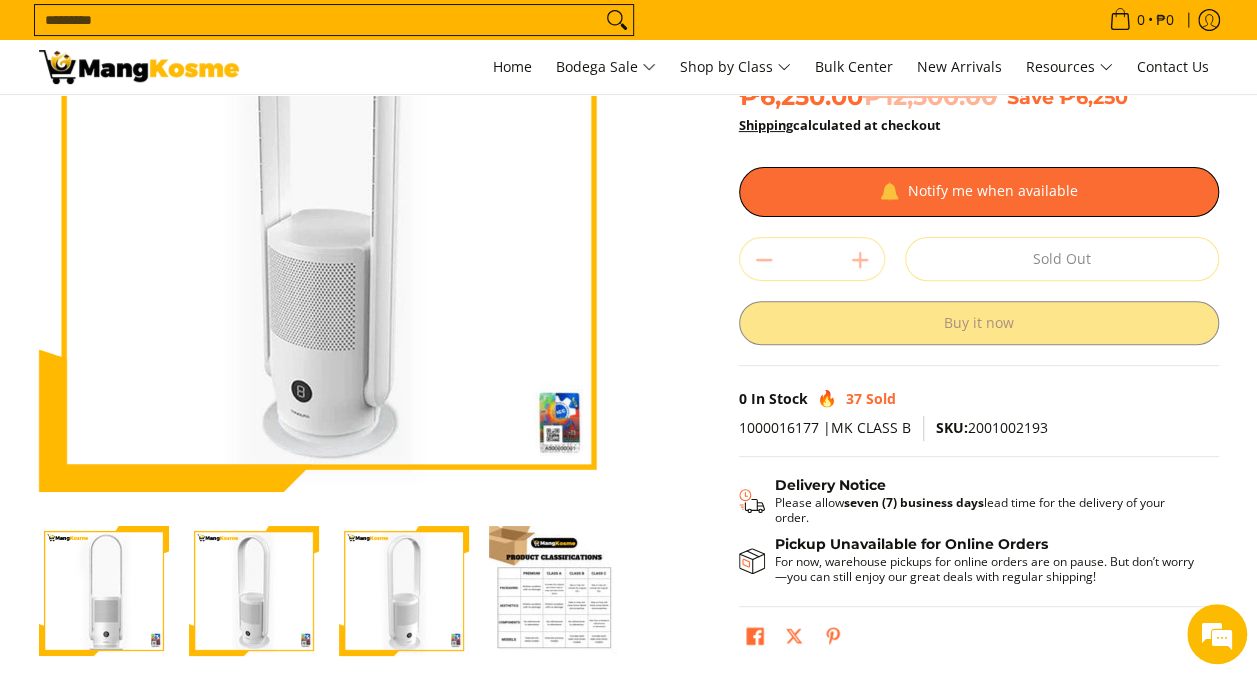 click at bounding box center (404, 591) 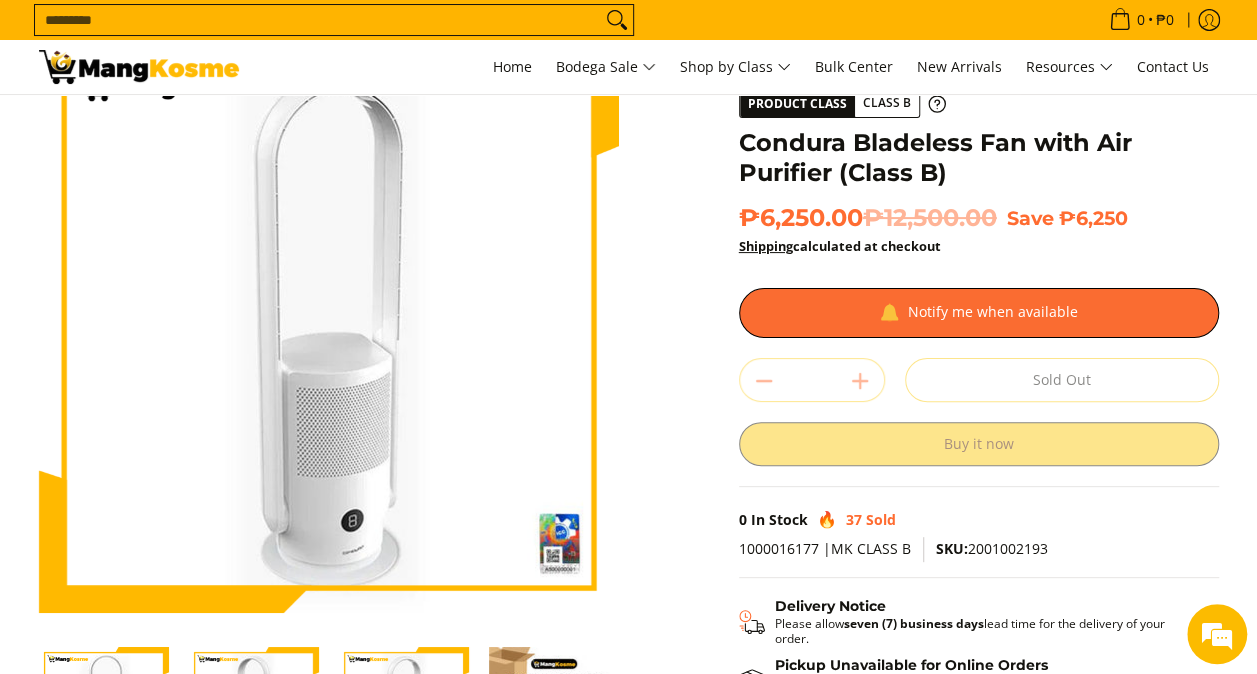 scroll, scrollTop: 0, scrollLeft: 0, axis: both 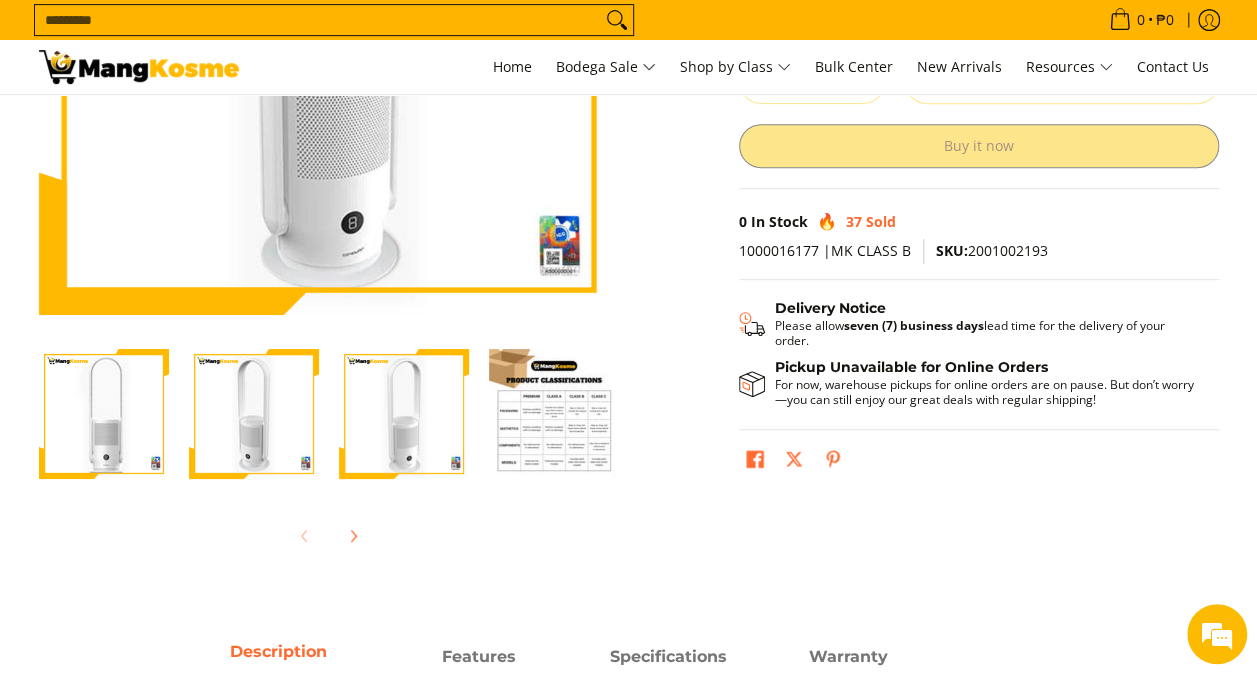 click at bounding box center (104, 414) 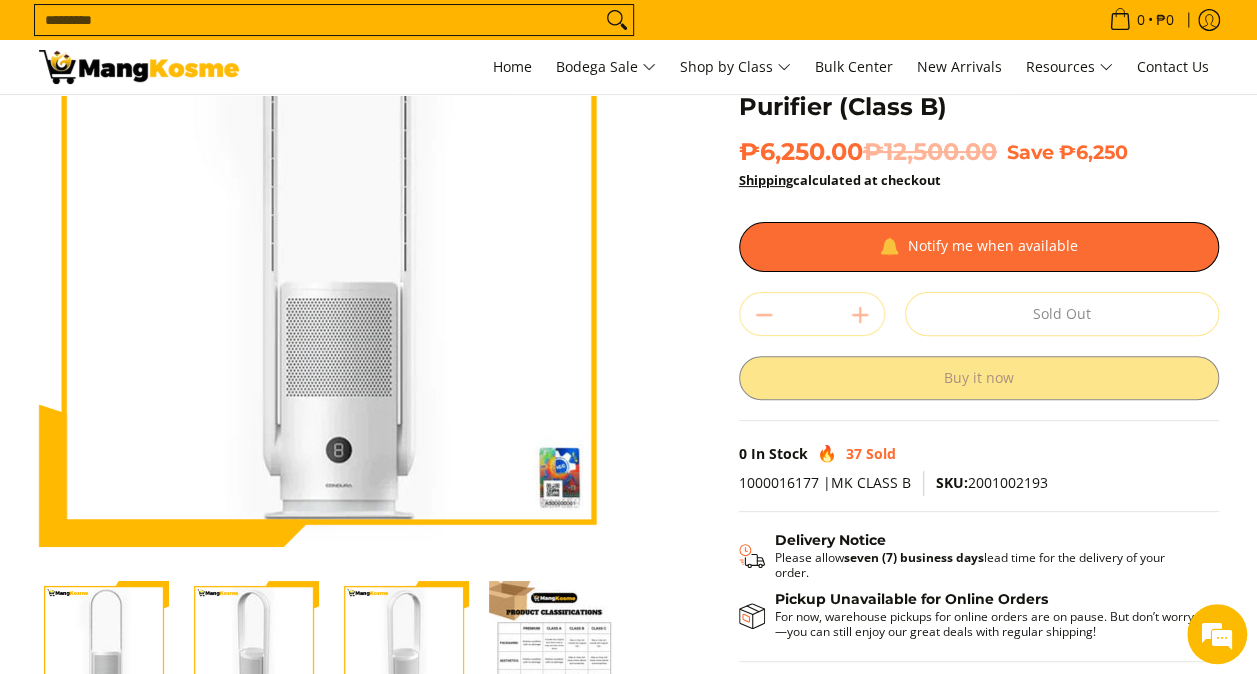 scroll, scrollTop: 200, scrollLeft: 0, axis: vertical 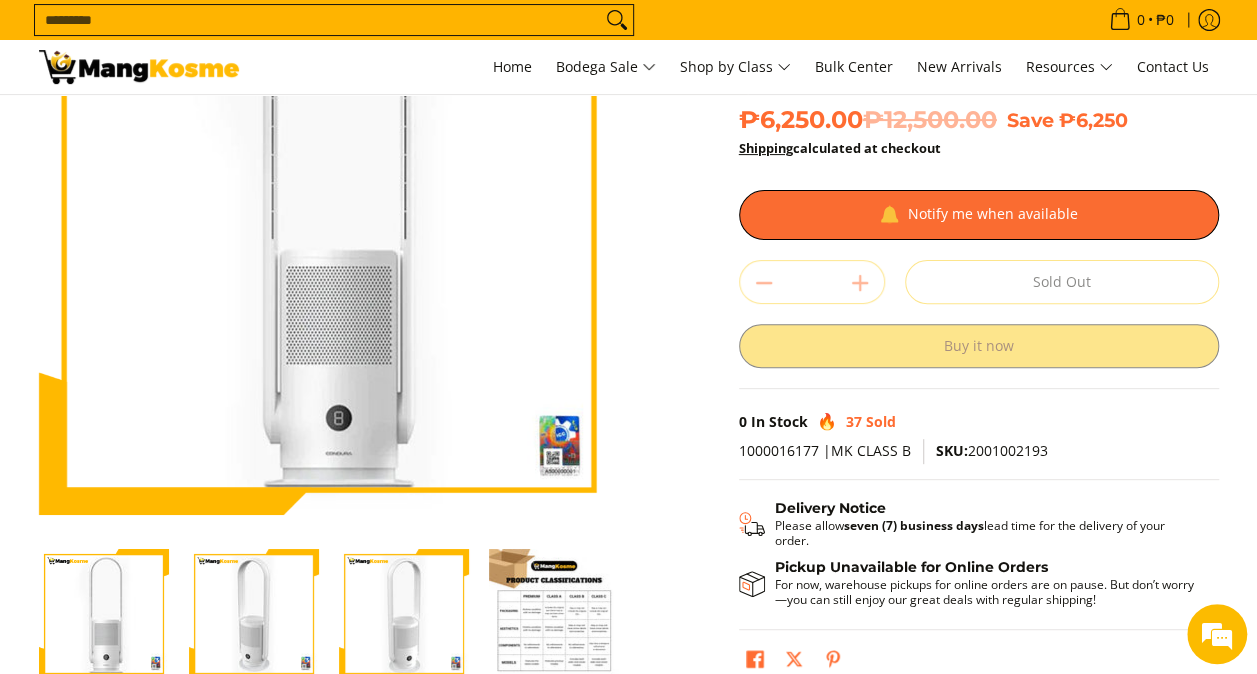 drag, startPoint x: 411, startPoint y: 576, endPoint x: 378, endPoint y: 592, distance: 36.67424 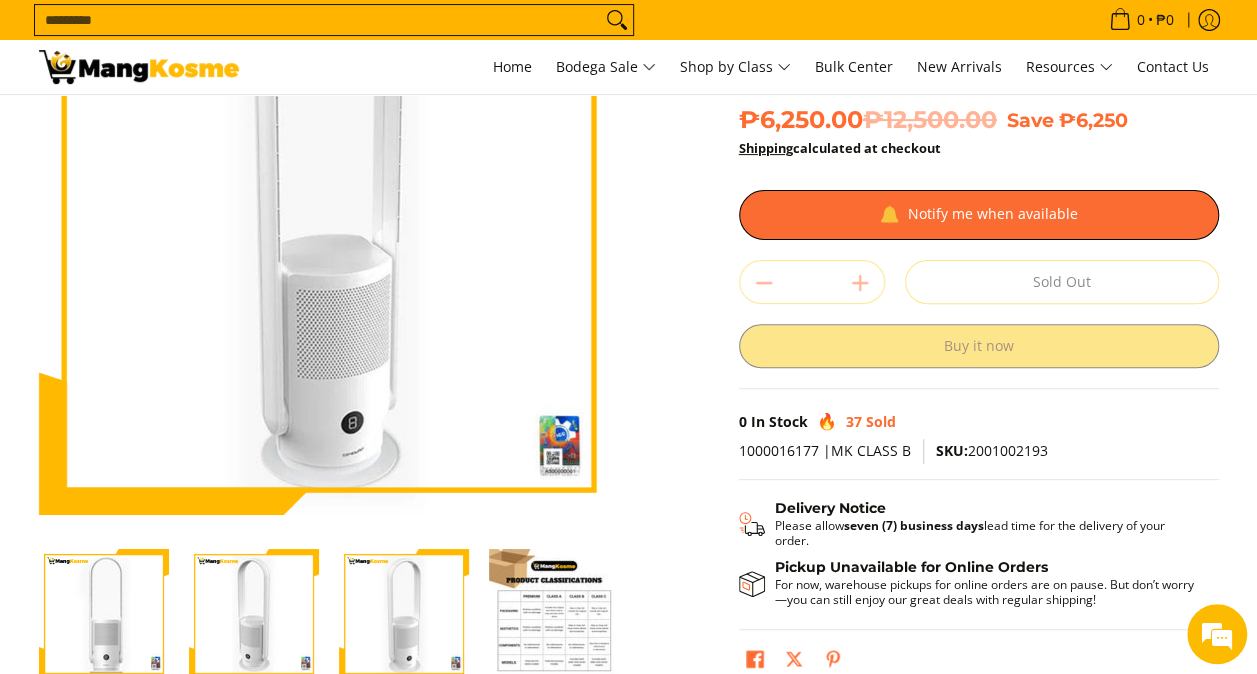 scroll, scrollTop: 0, scrollLeft: 2, axis: horizontal 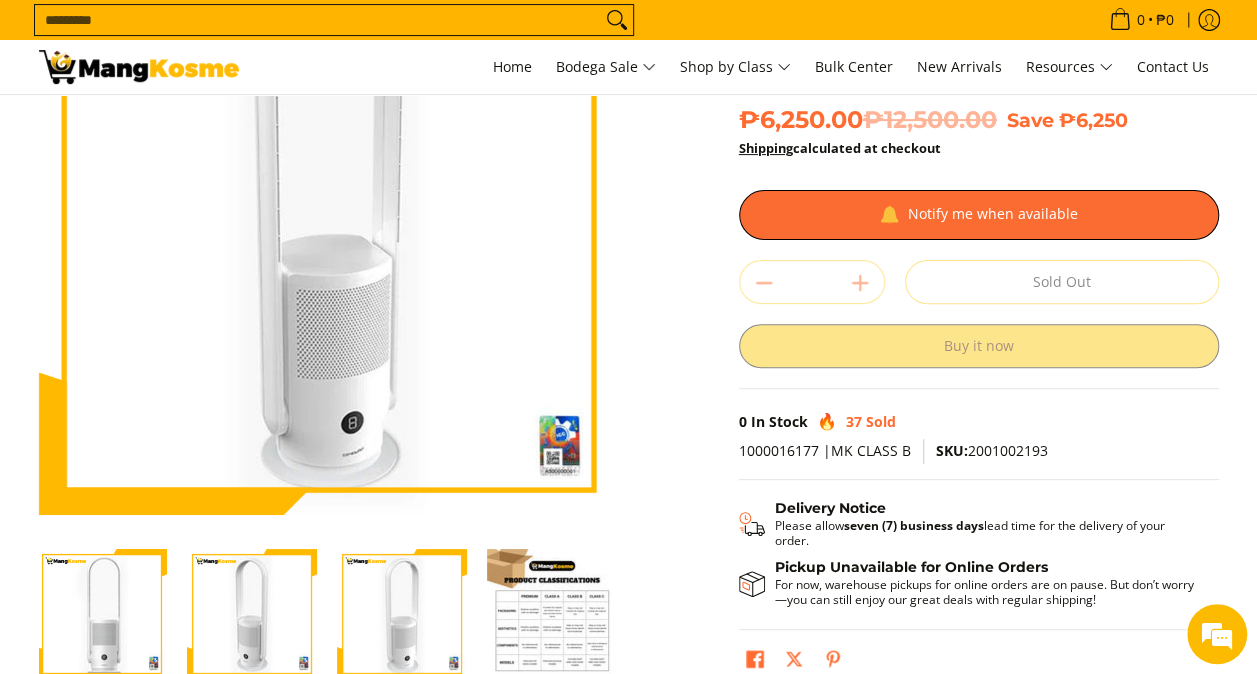 click at bounding box center [252, 614] 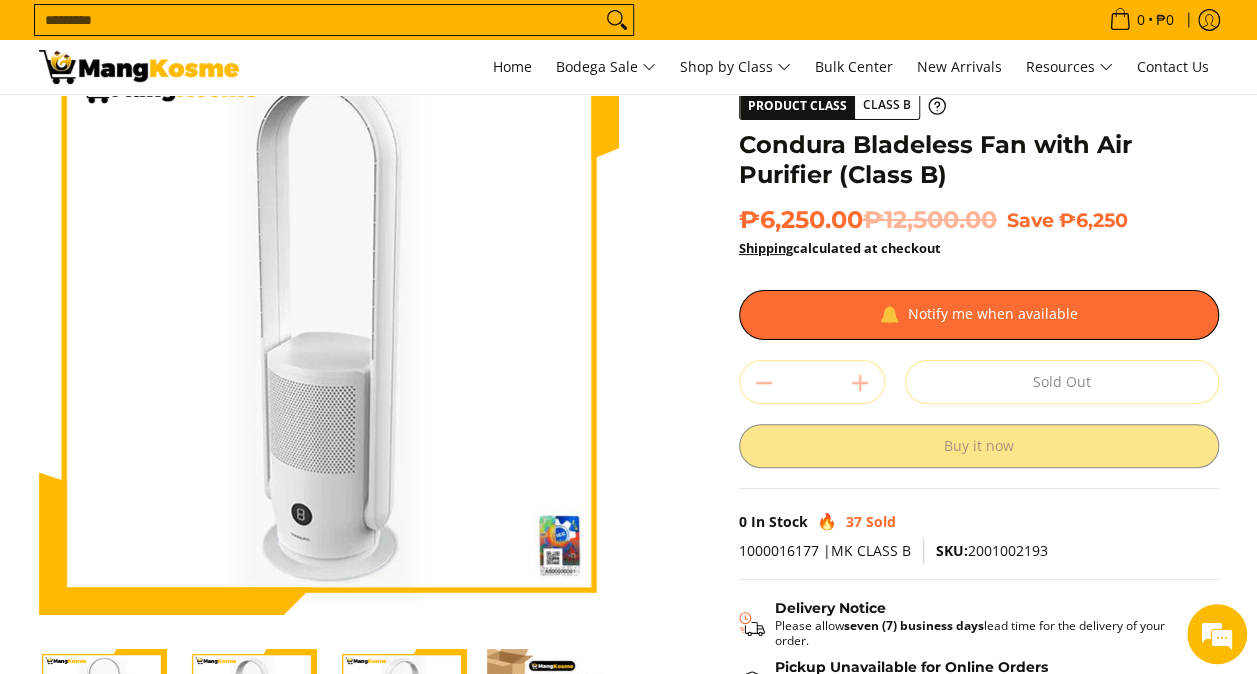 scroll, scrollTop: 0, scrollLeft: 0, axis: both 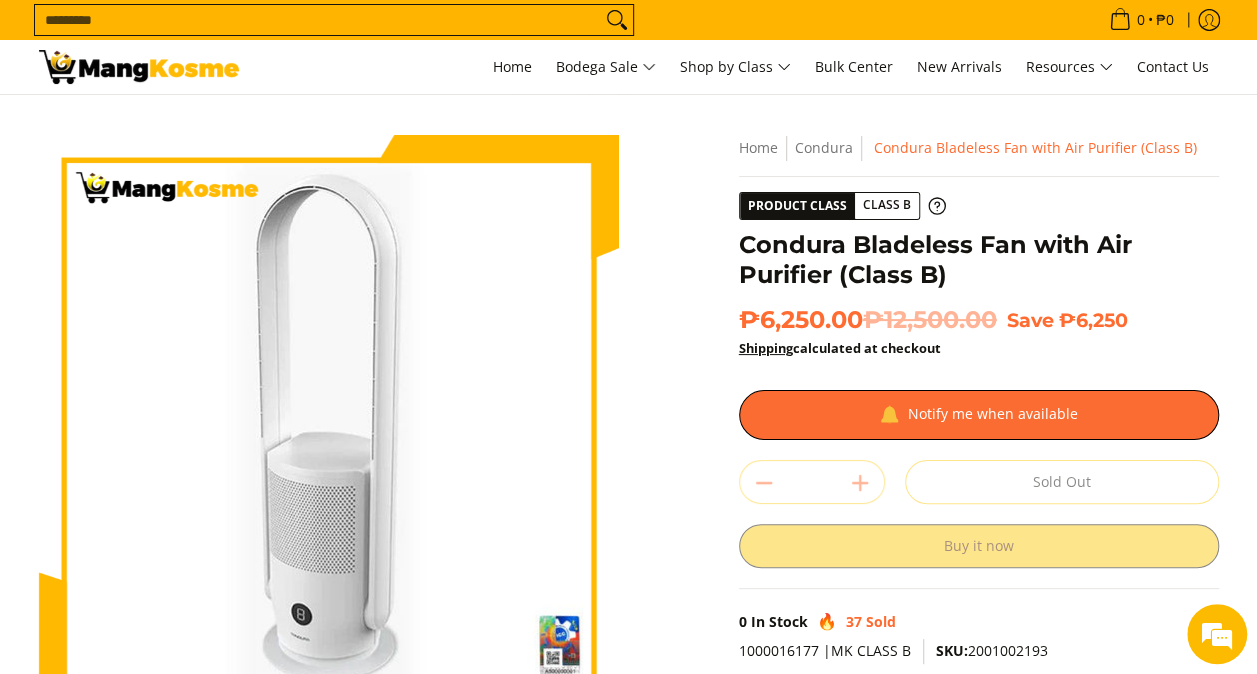 click on "Skip to Main Content
Enable zoom Disable zoom
Enable zoom Disable zoom
Enable zoom Disable zoom" at bounding box center (629, 561) 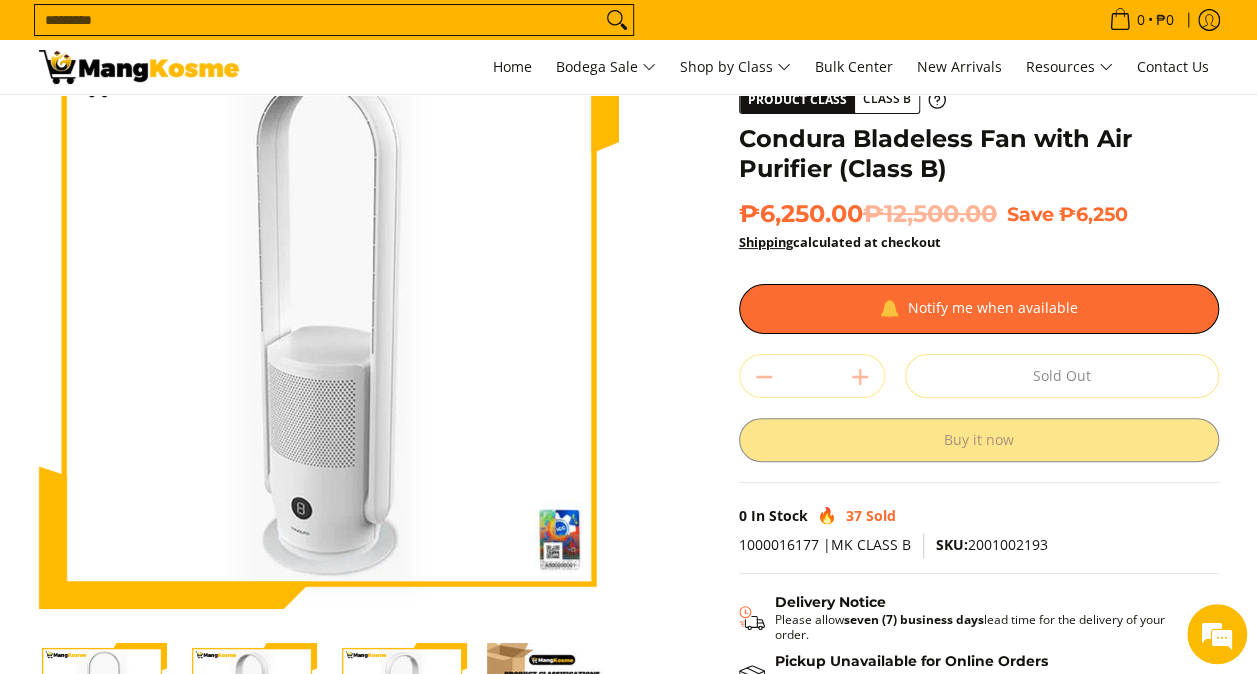 scroll, scrollTop: 0, scrollLeft: 0, axis: both 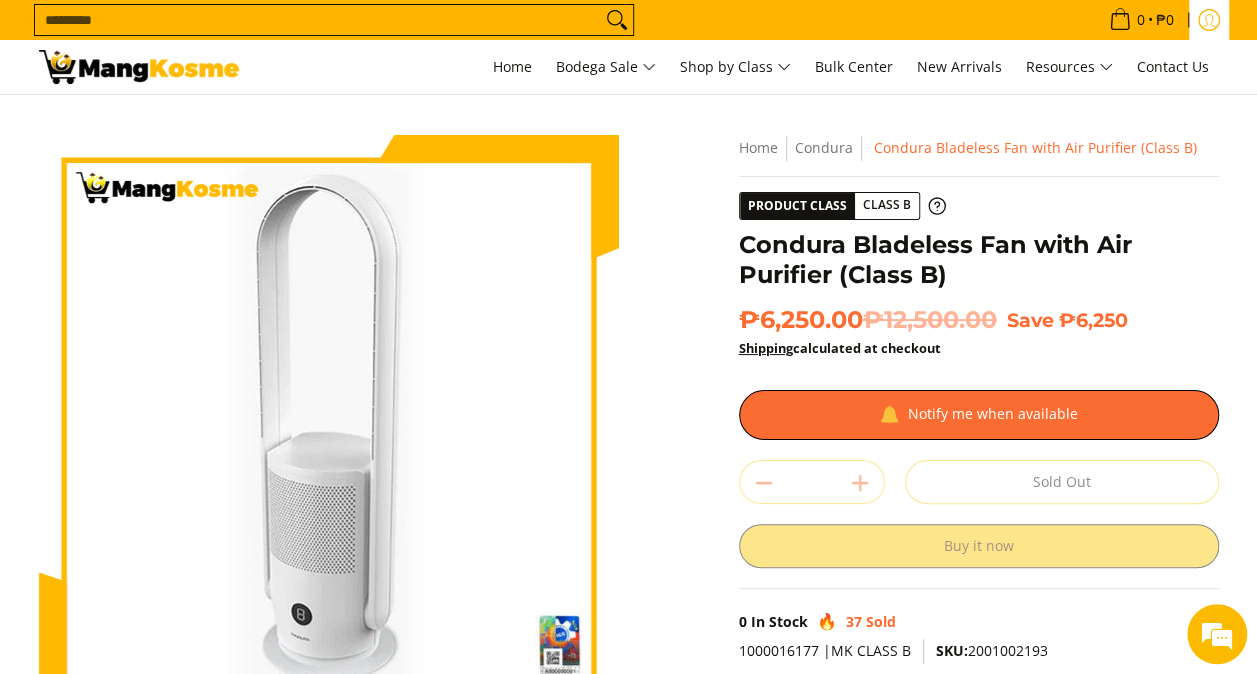 click 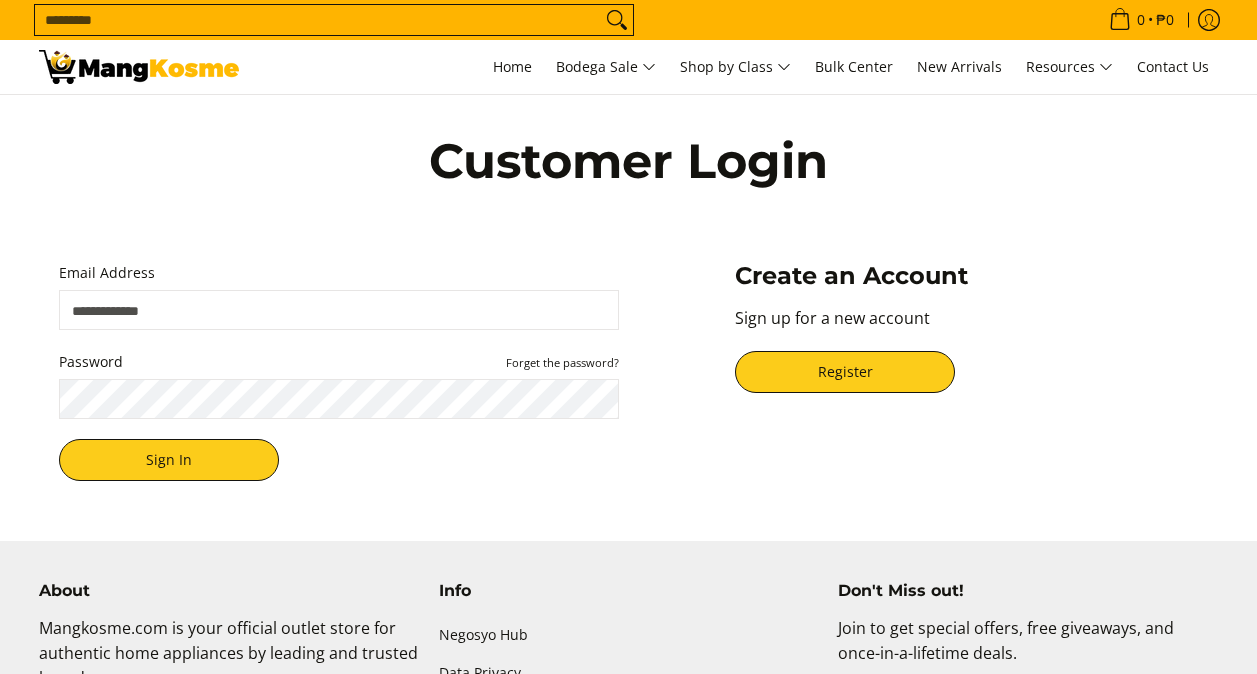 scroll, scrollTop: 0, scrollLeft: 0, axis: both 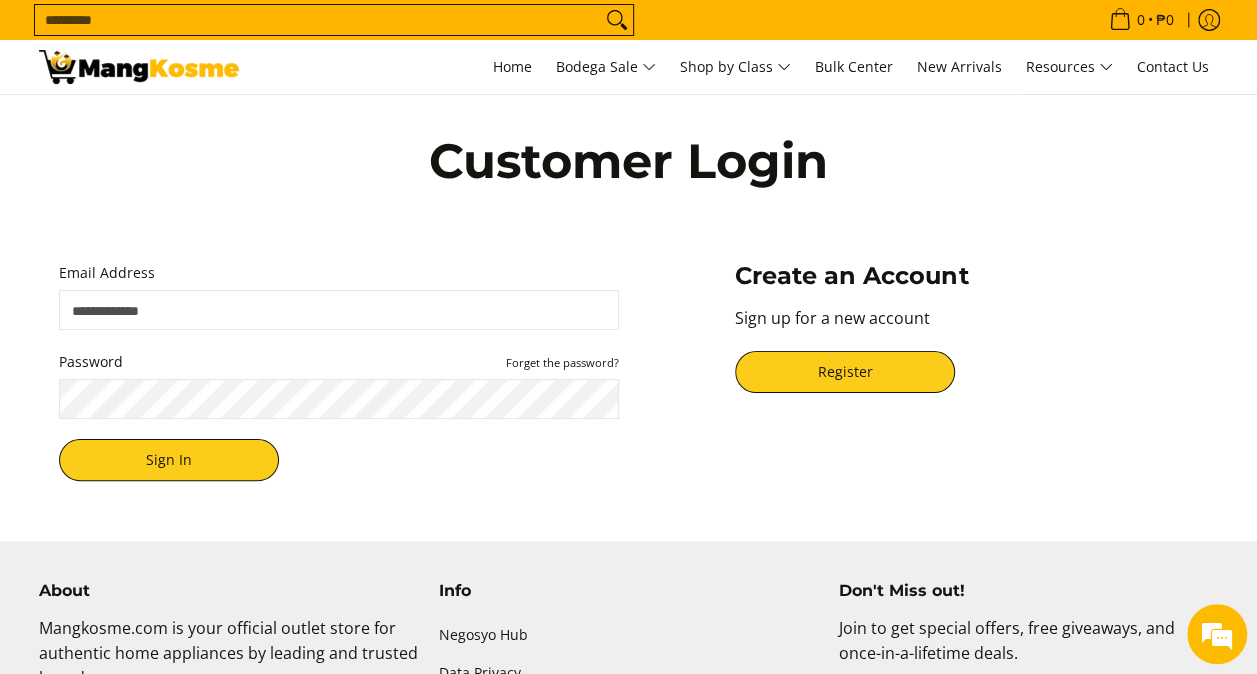 click on "Email Address" at bounding box center [339, 310] 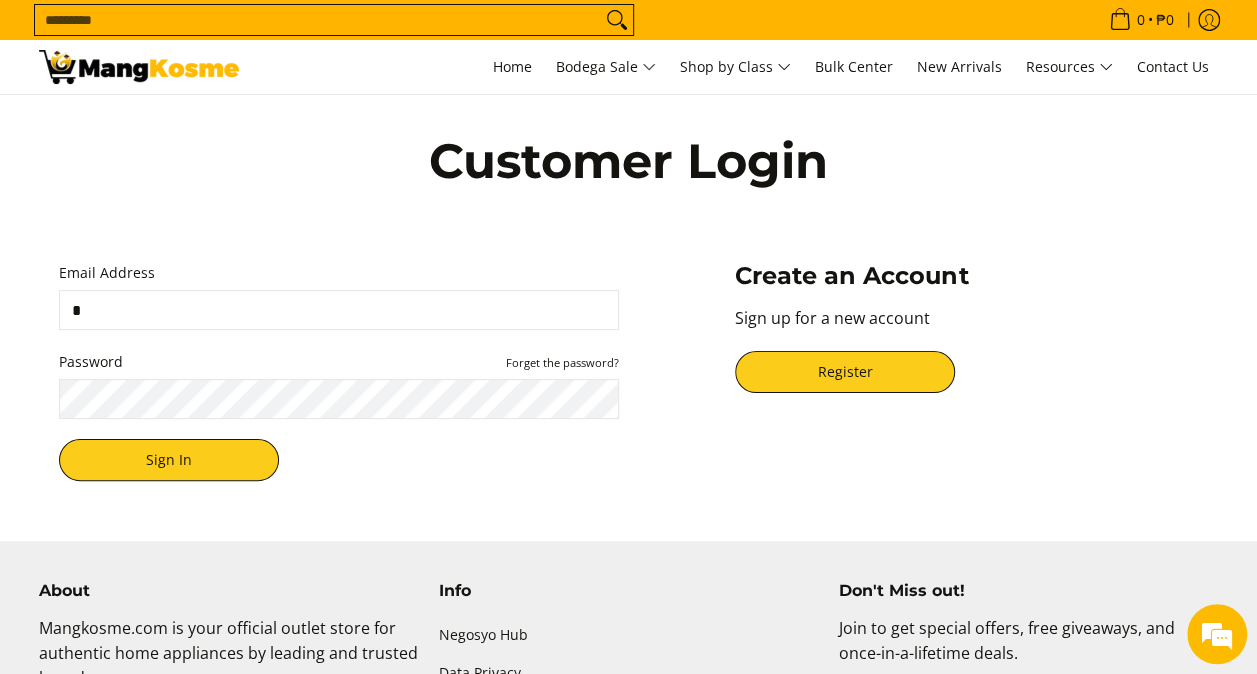 type on "*" 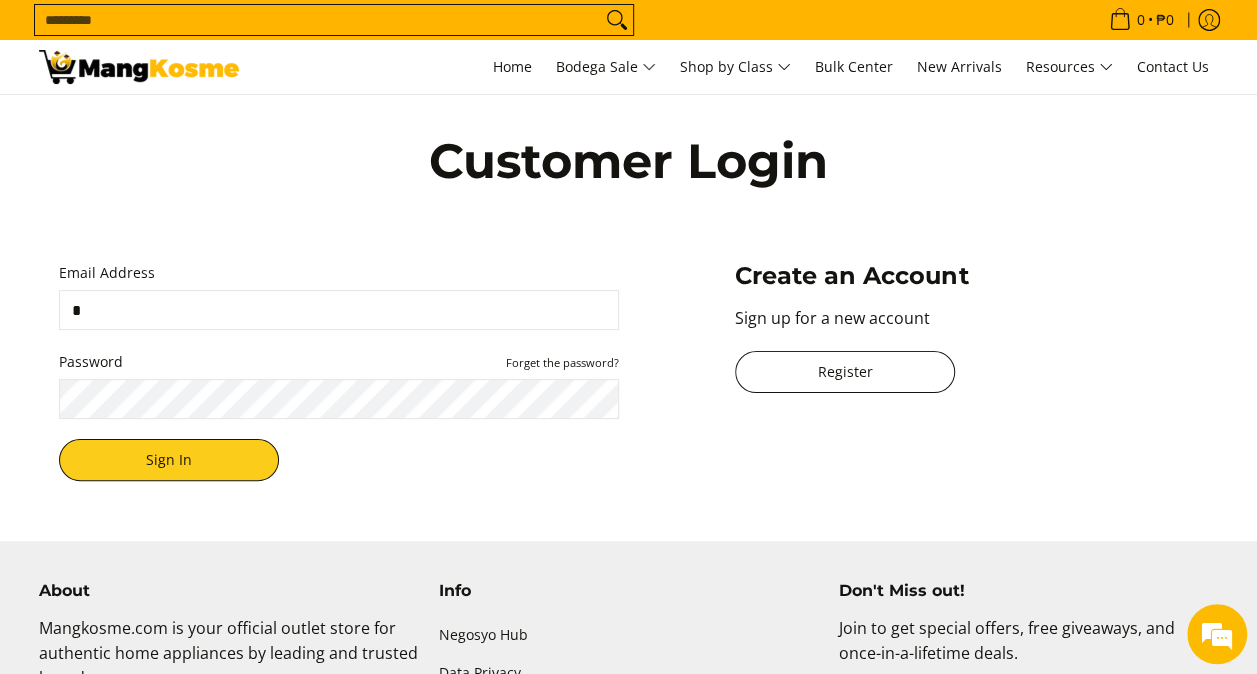 click on "Register" at bounding box center [845, 372] 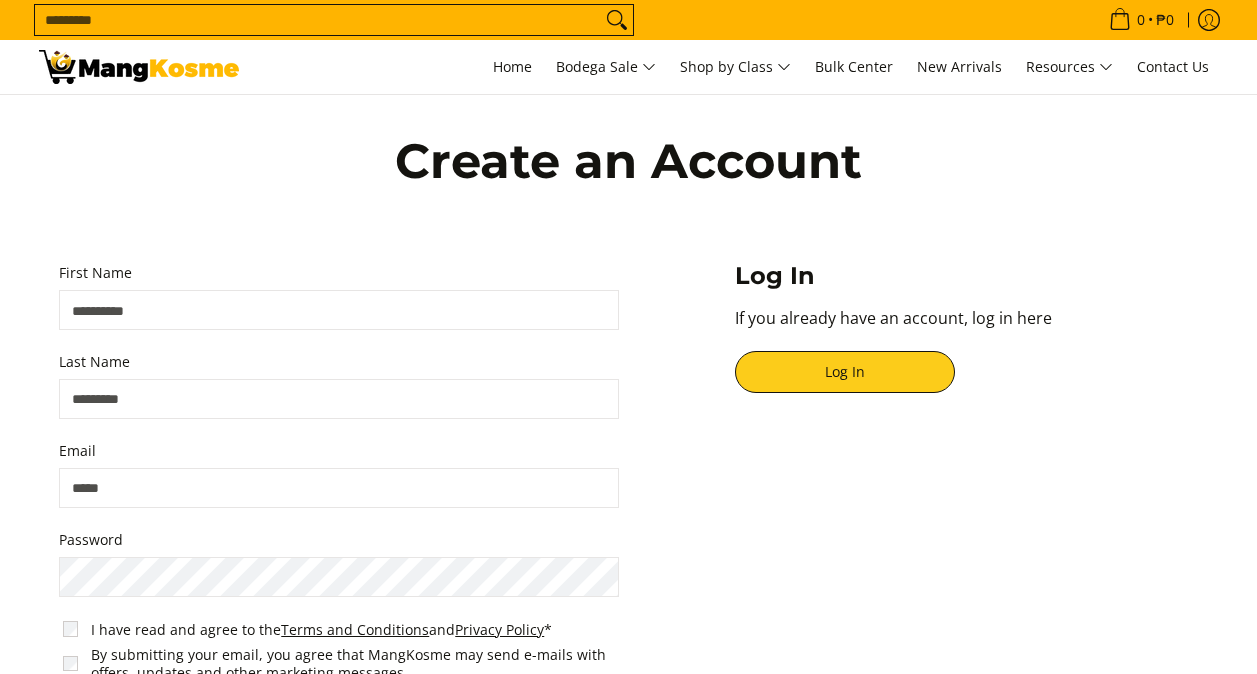 scroll, scrollTop: 0, scrollLeft: 0, axis: both 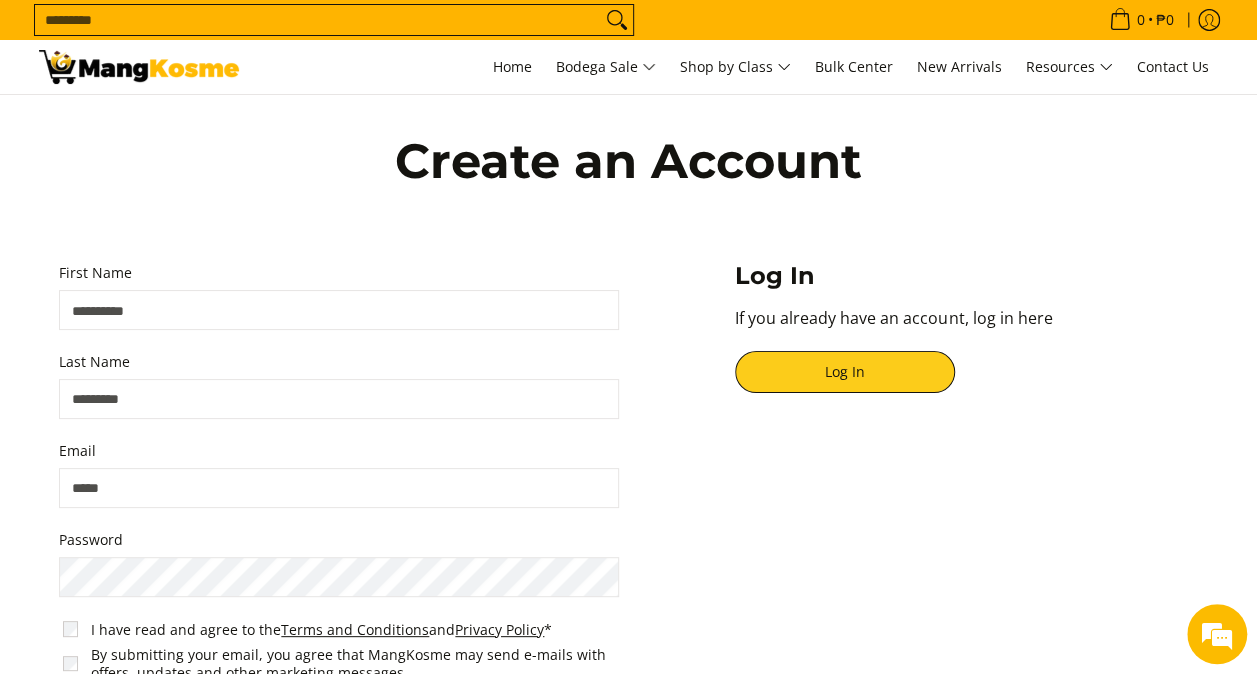 click on "First Name" at bounding box center [339, 310] 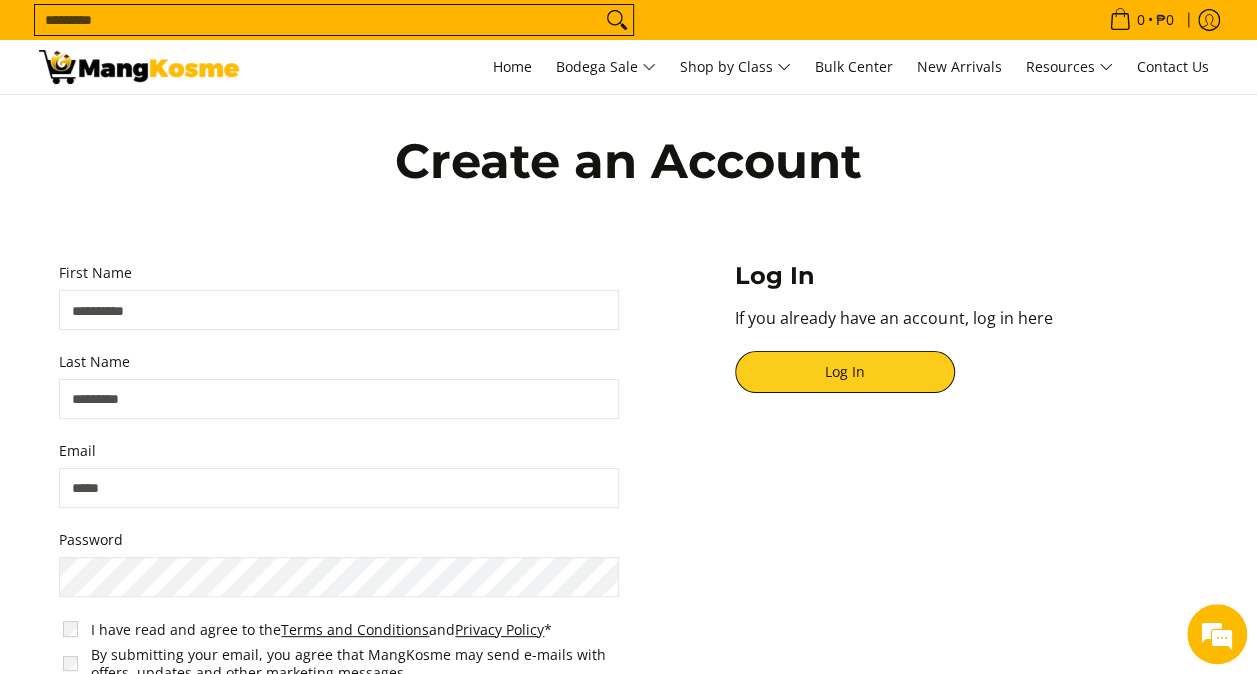 click on "First Name" at bounding box center (339, 310) 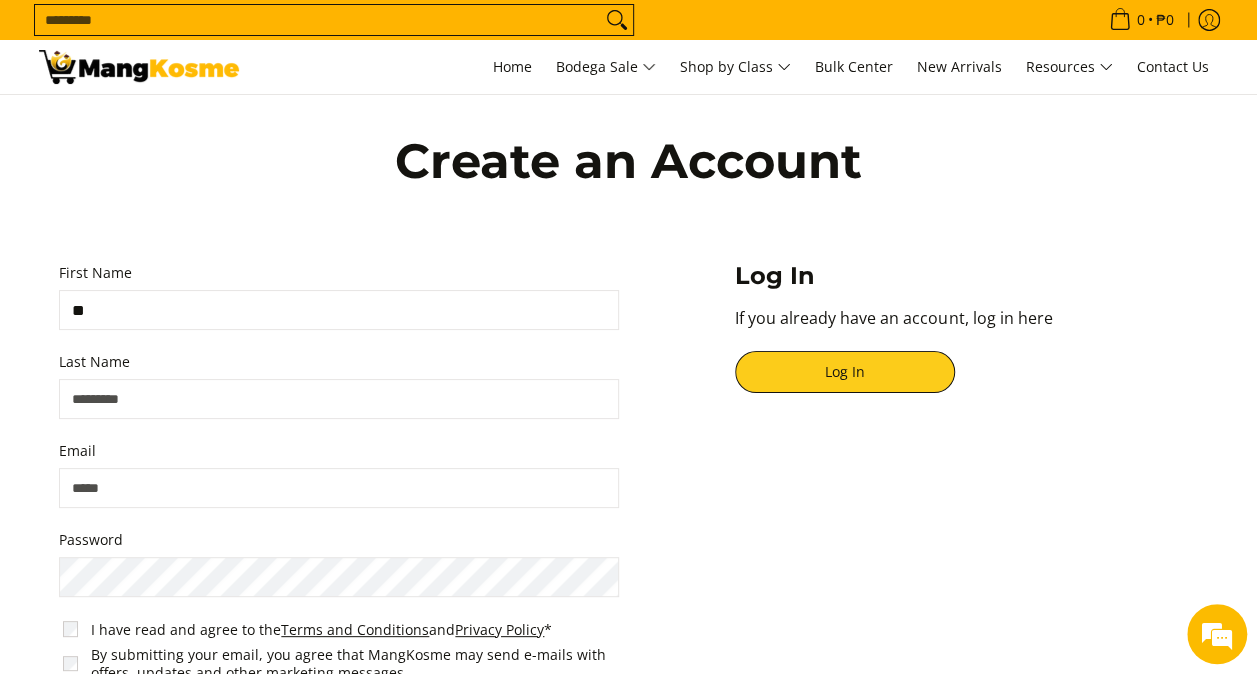 type on "*****" 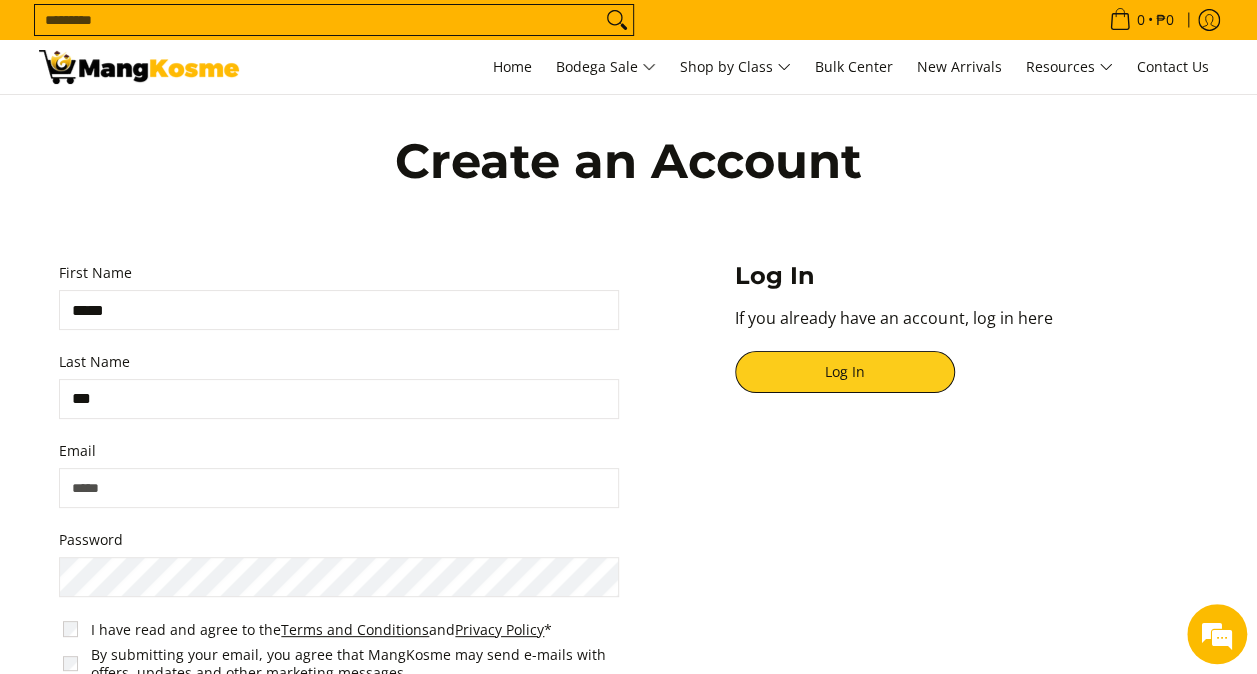 type on "*******" 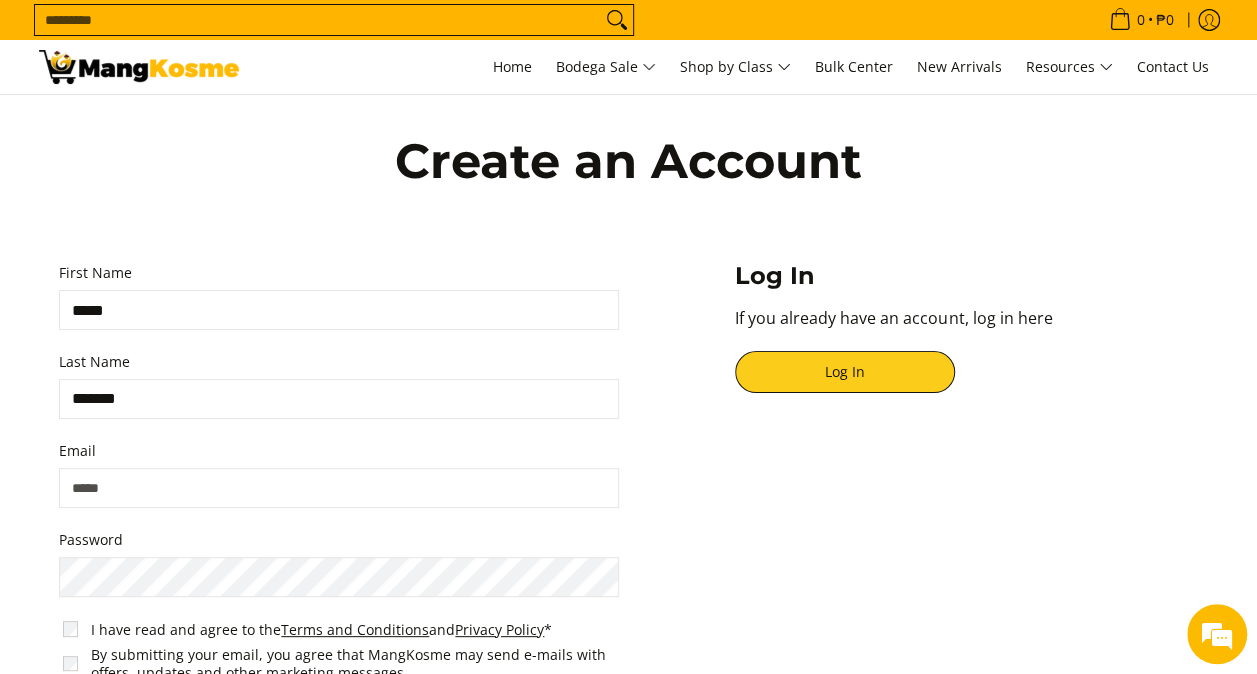 type on "**********" 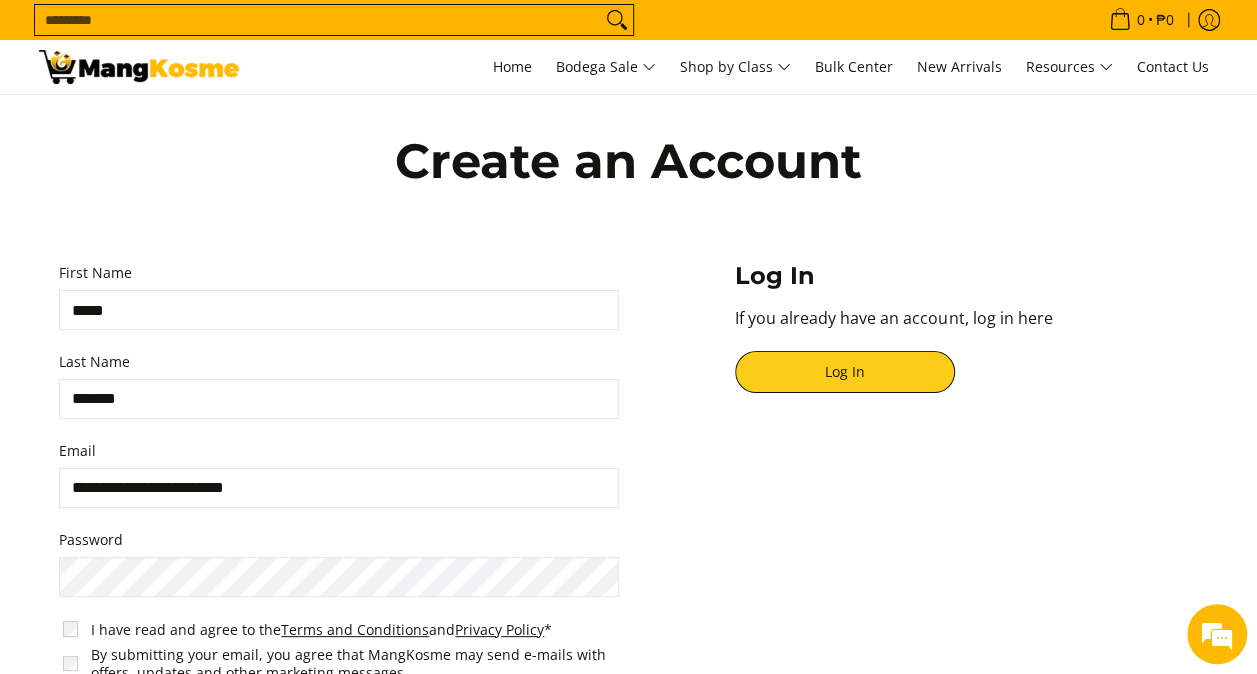 scroll, scrollTop: 0, scrollLeft: 0, axis: both 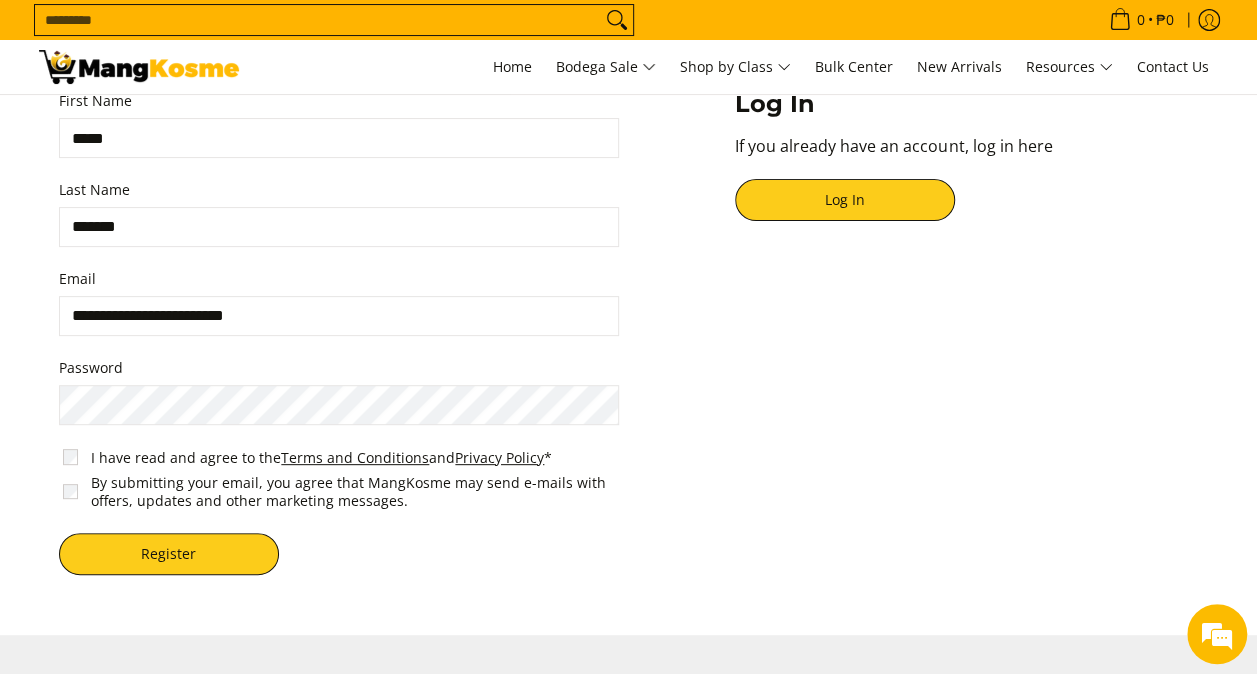 click on "By submitting your email, you agree that MangKosme may send e-mails with offers, updates and other marketing messages." at bounding box center (343, 491) 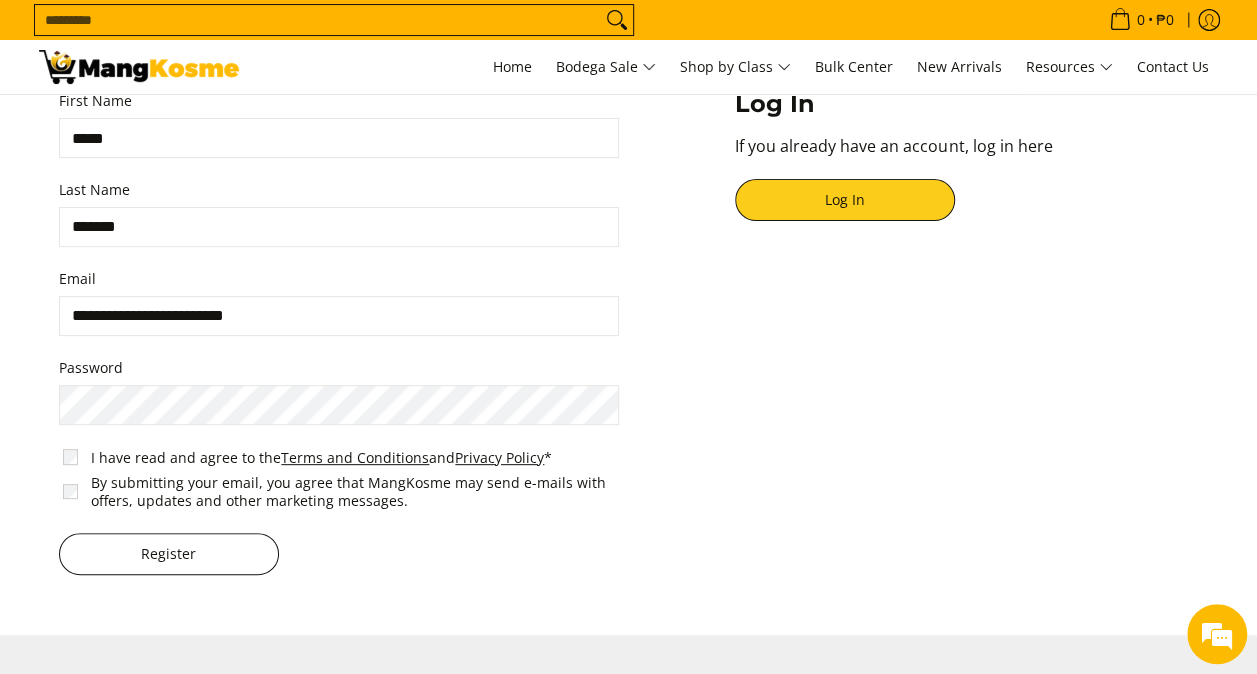 click on "Register" at bounding box center [169, 554] 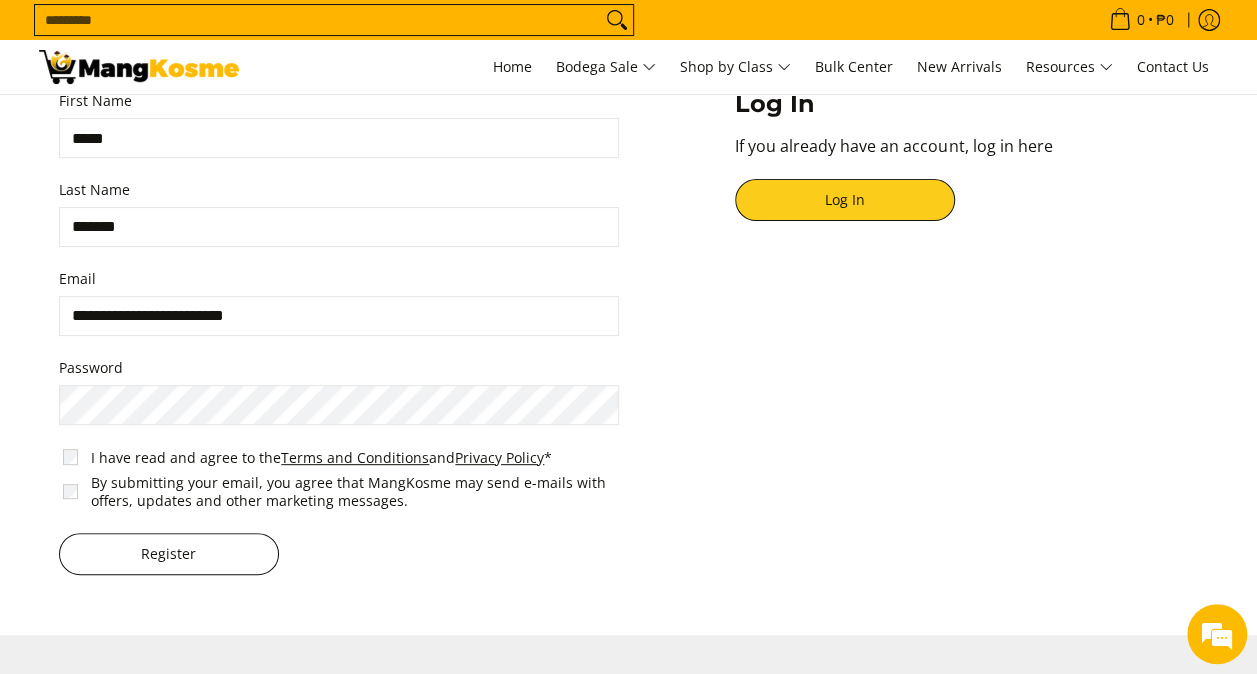 click on "Register" at bounding box center [169, 554] 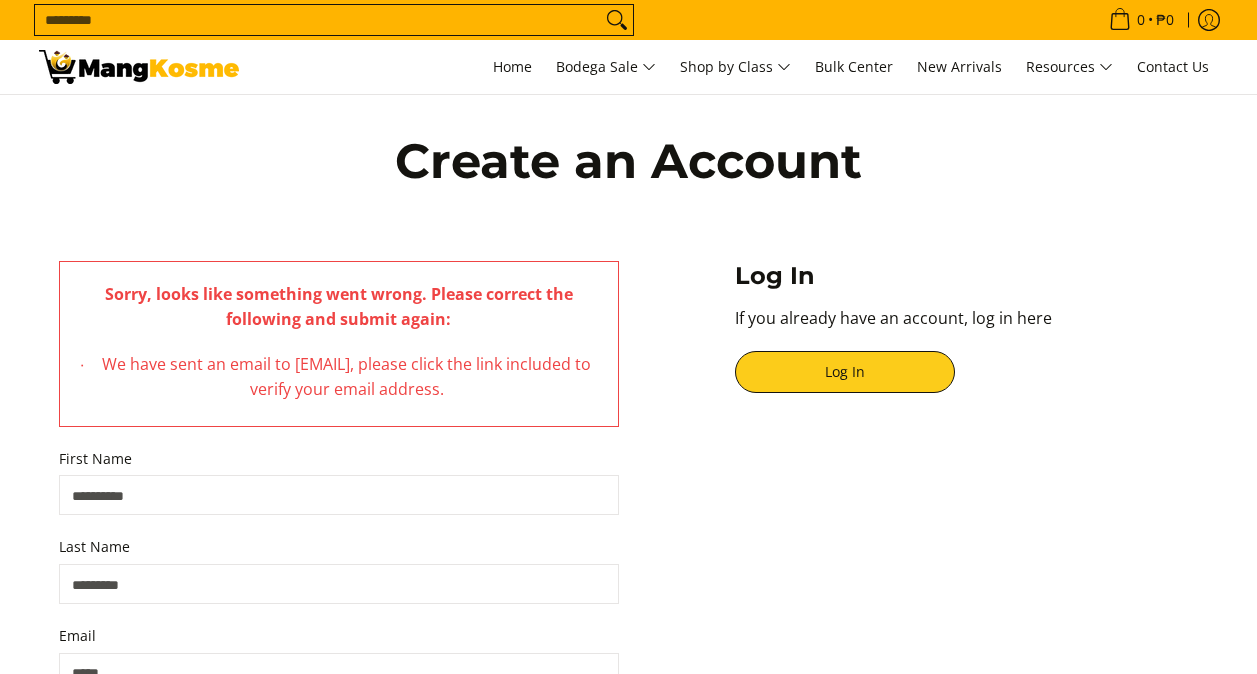 scroll, scrollTop: 0, scrollLeft: 0, axis: both 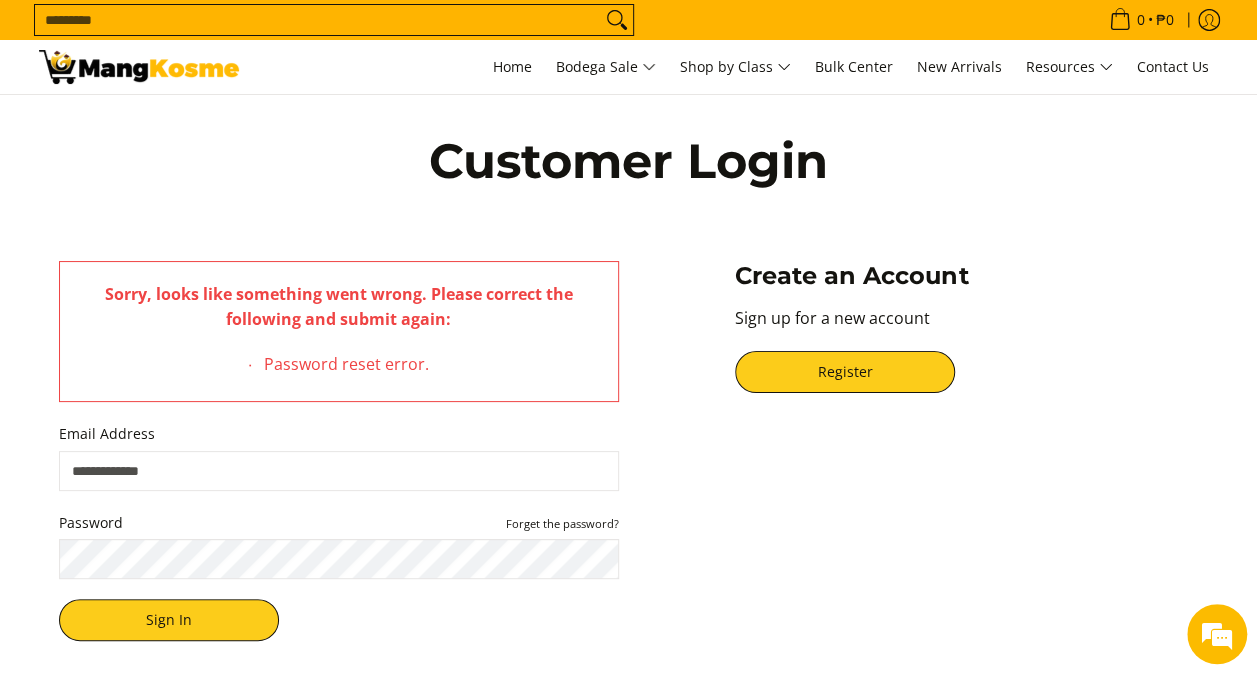 click on "Email Address" at bounding box center [339, 471] 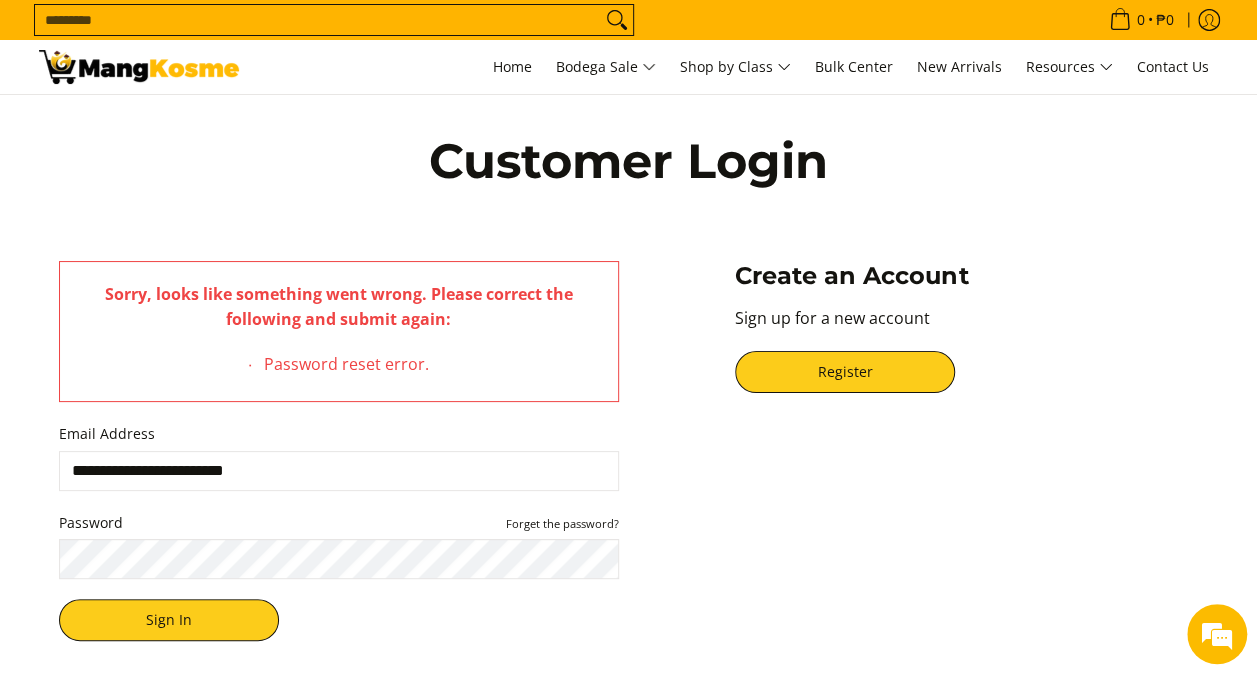click on "Sign In" at bounding box center (169, 620) 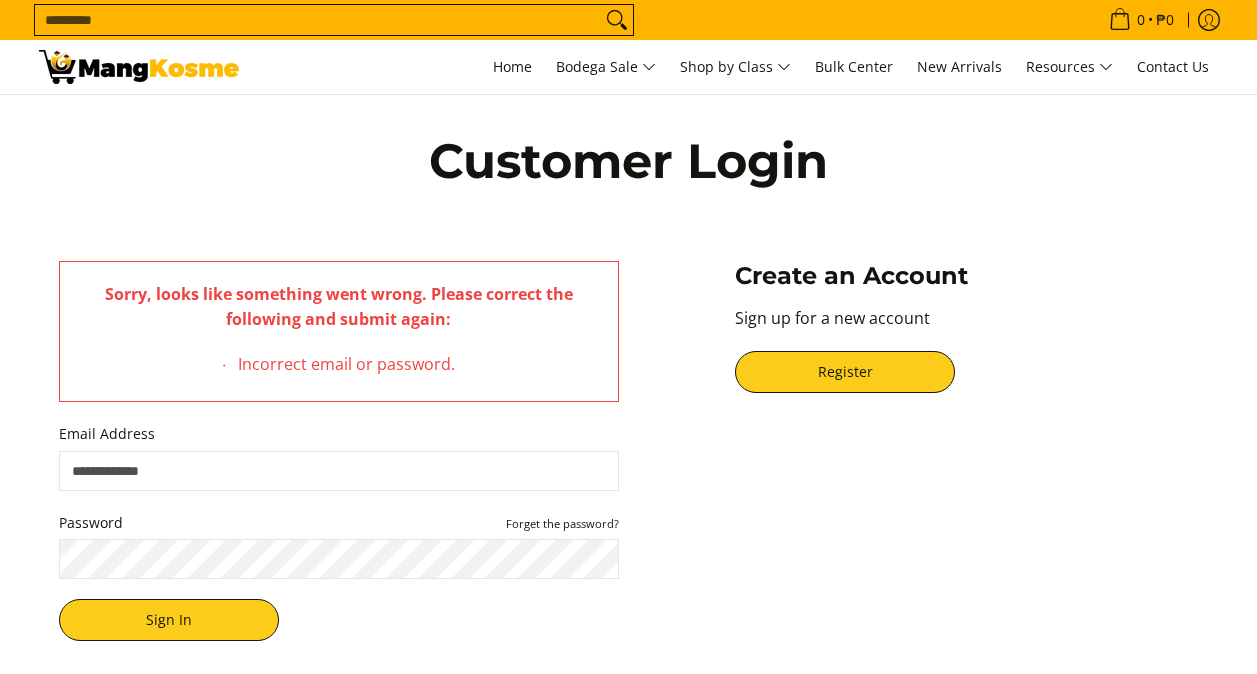 scroll, scrollTop: 0, scrollLeft: 0, axis: both 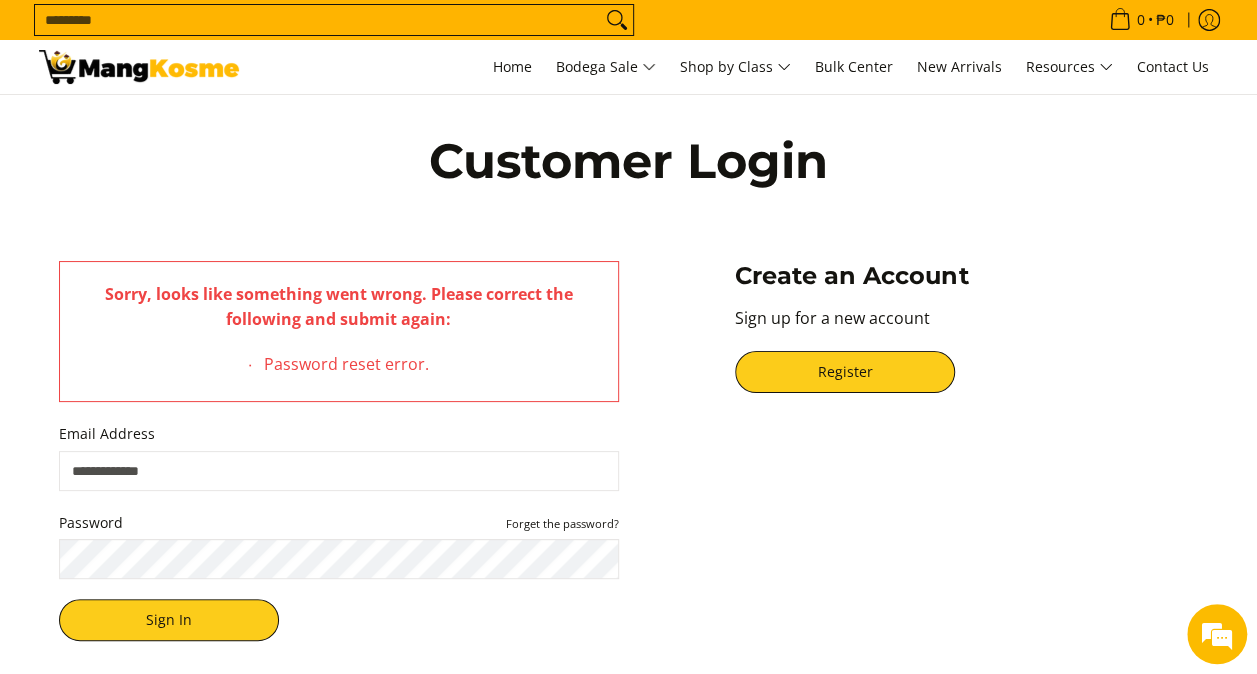 click on "Email Address" at bounding box center [339, 471] 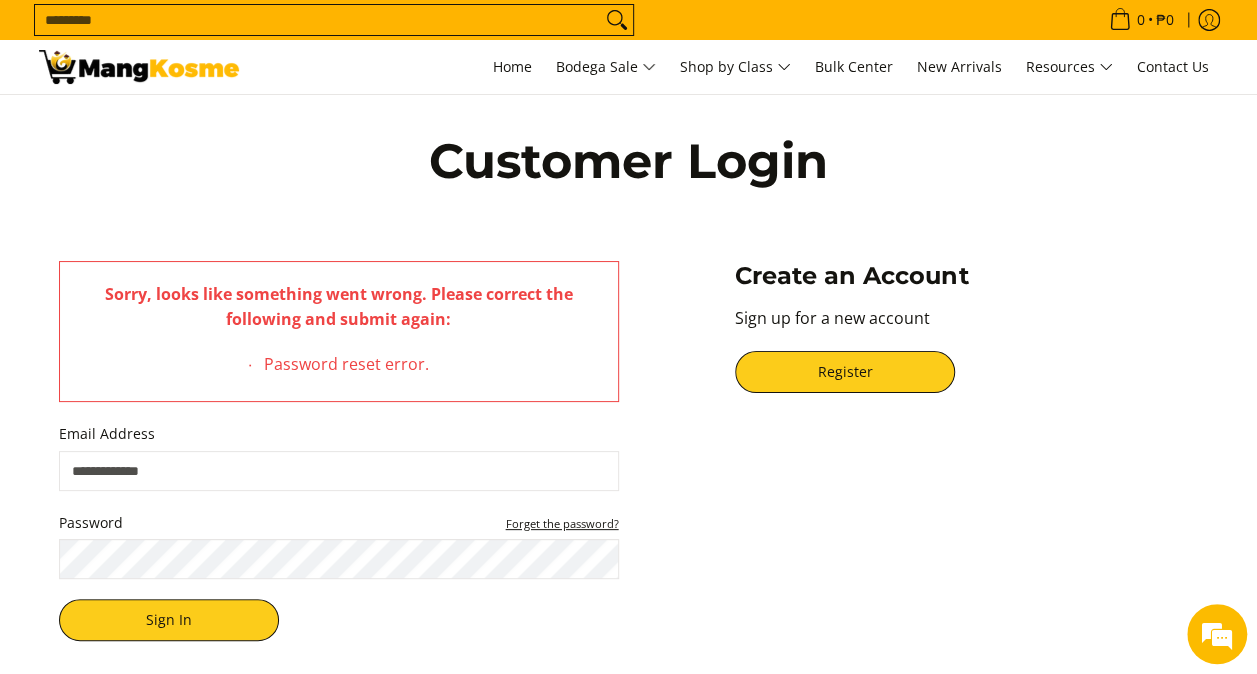 scroll, scrollTop: 0, scrollLeft: 0, axis: both 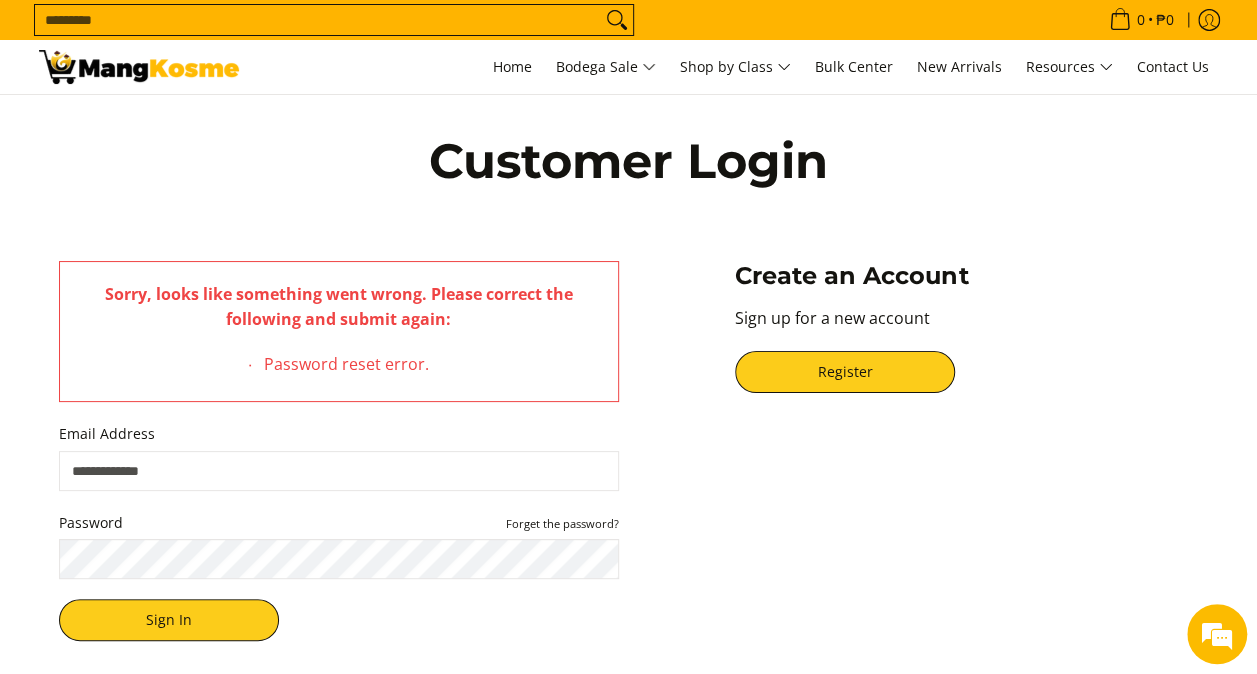 click on "Email Address" at bounding box center [339, 471] 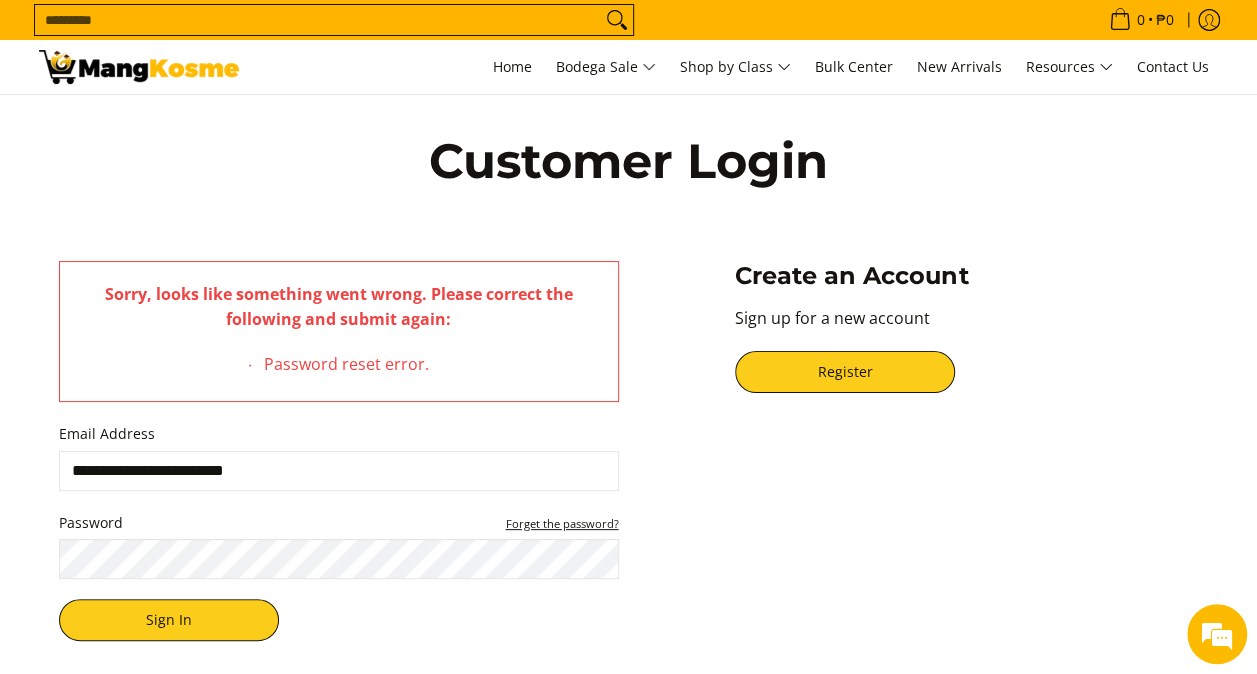 click on "Forget the password?" at bounding box center [562, 523] 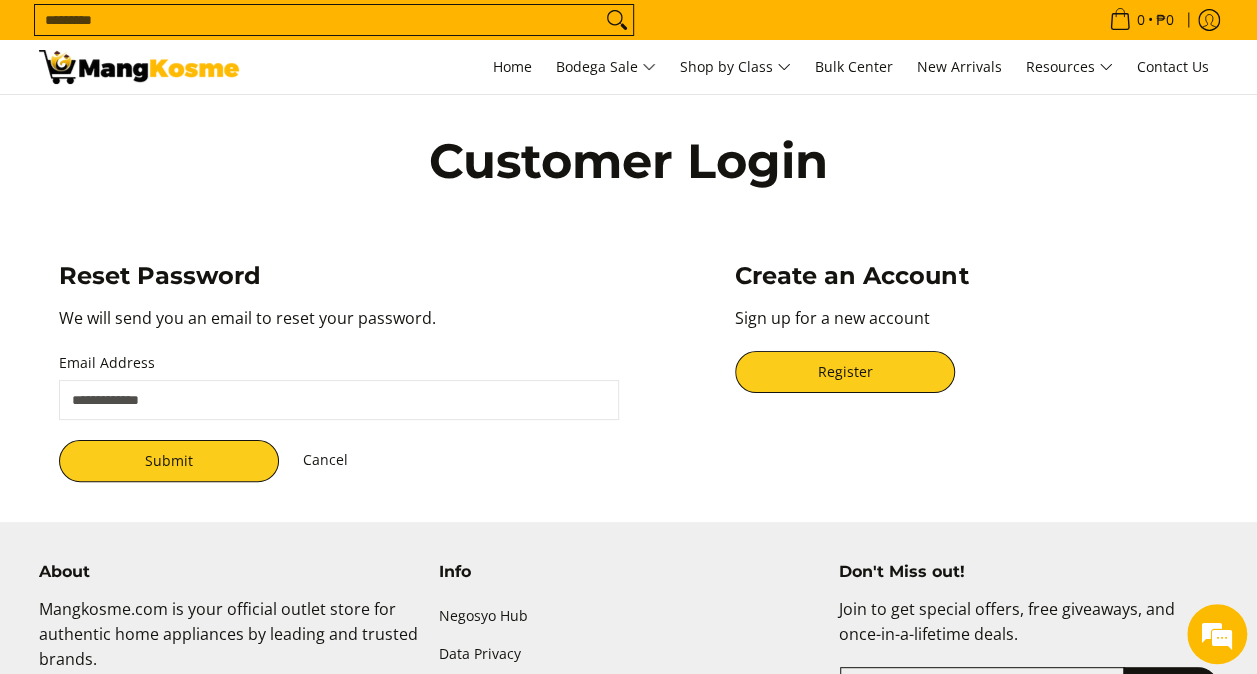 click on "Email Address" at bounding box center [339, 400] 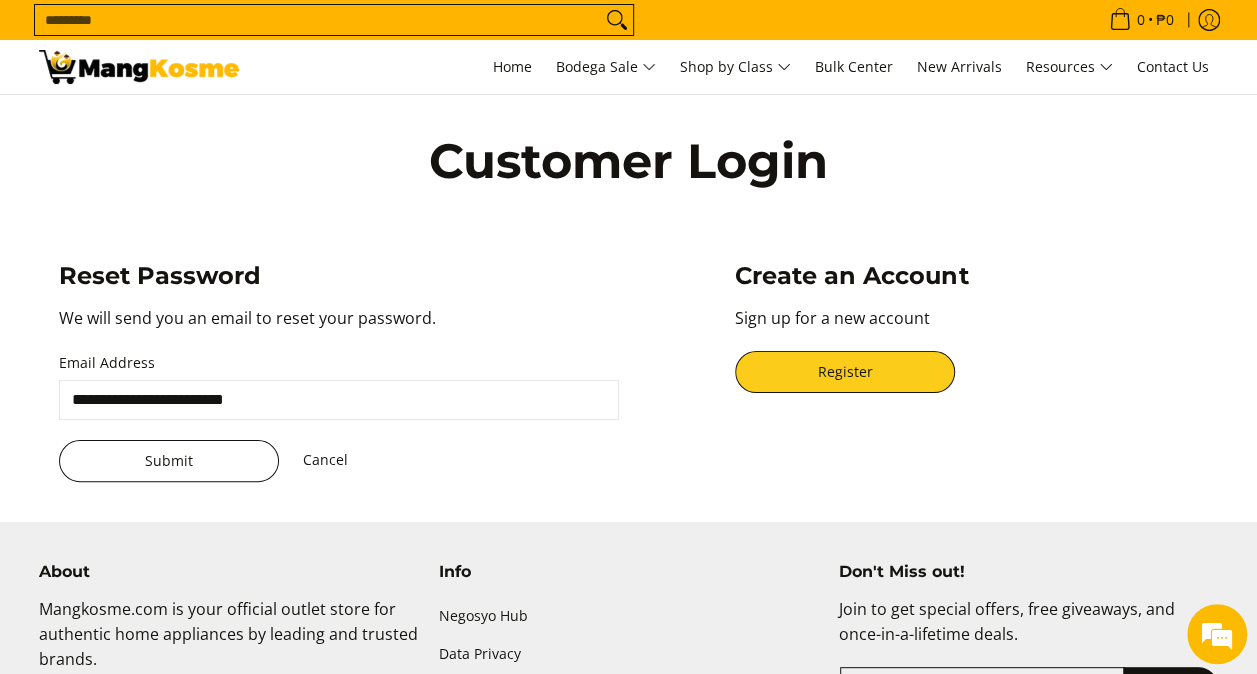click on "Submit" at bounding box center (169, 461) 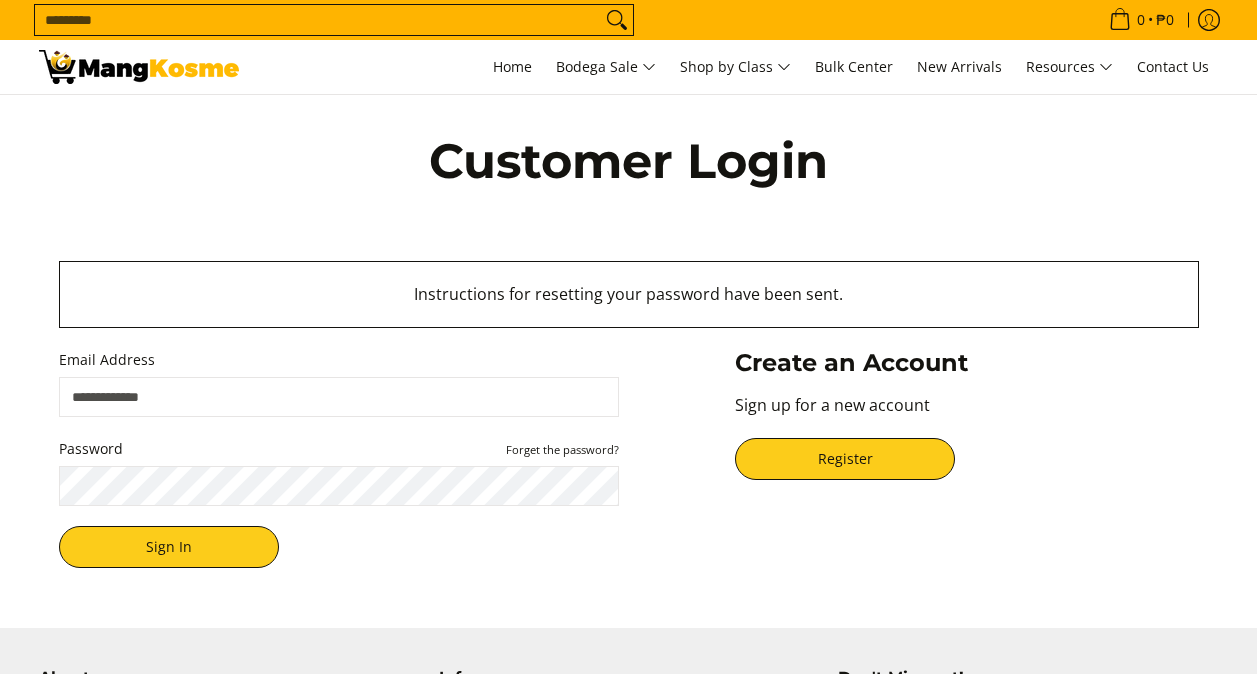 scroll, scrollTop: 0, scrollLeft: 0, axis: both 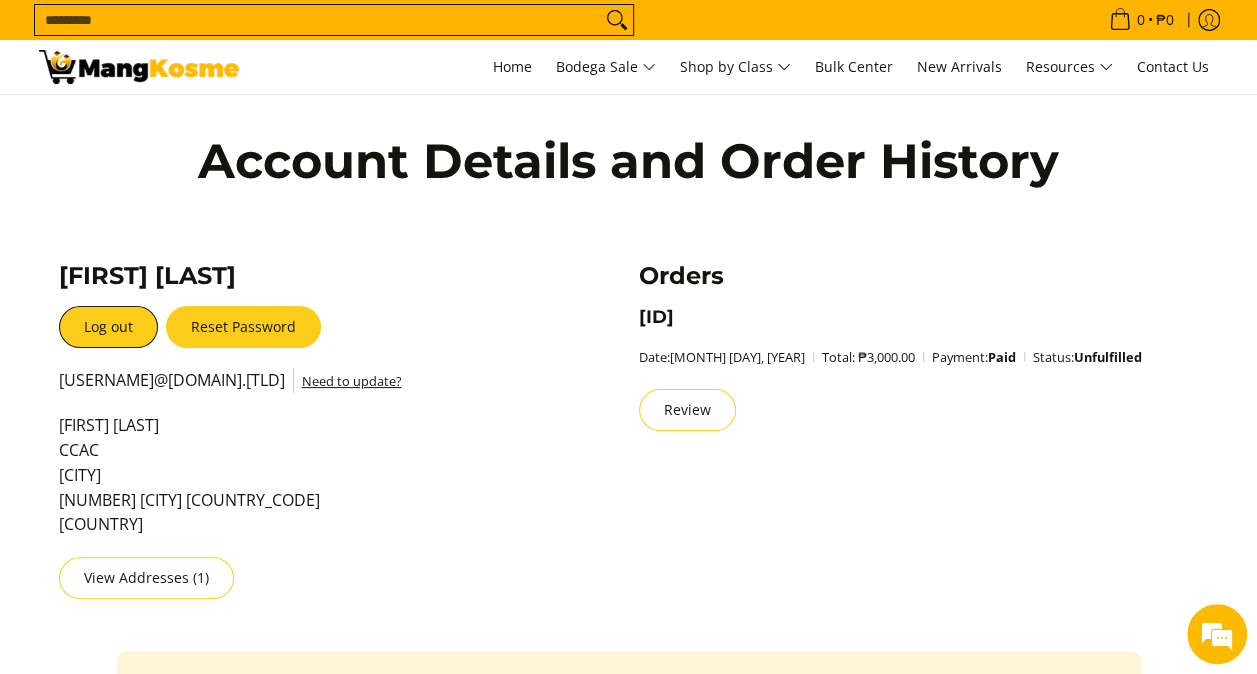 click on "Reset Password" at bounding box center (243, 327) 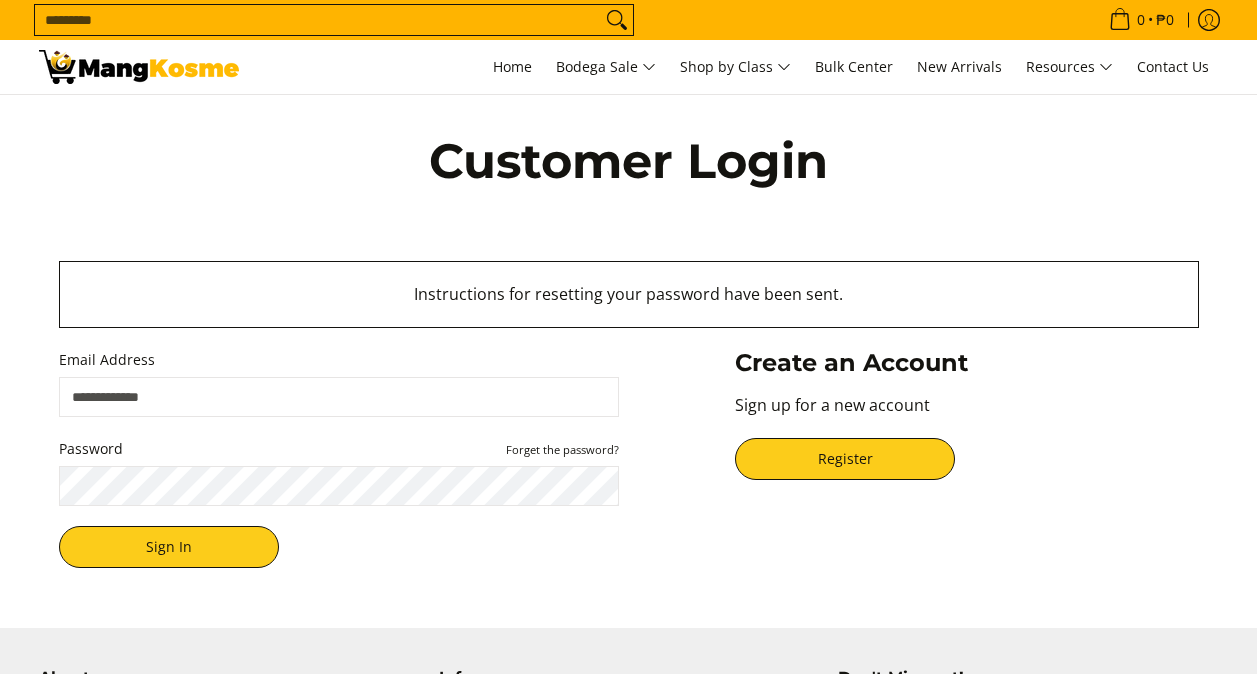 scroll, scrollTop: 0, scrollLeft: 0, axis: both 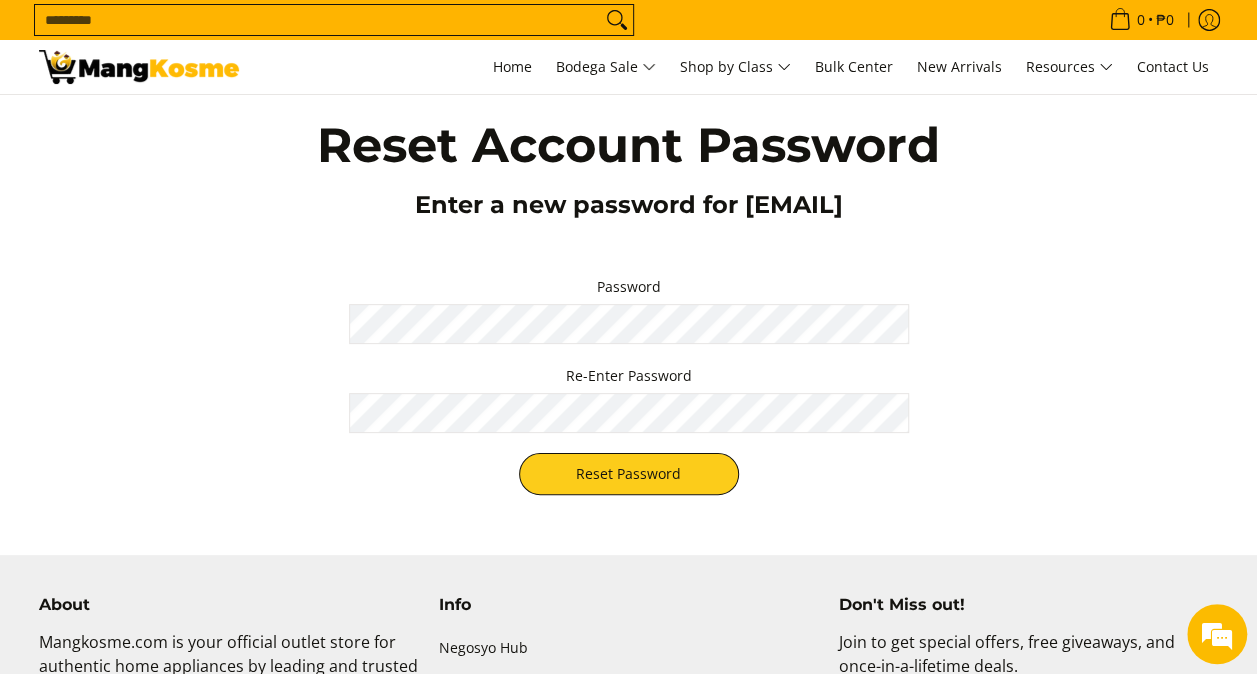 click on "Password
Re-Enter Password
Reset Password" at bounding box center (629, 395) 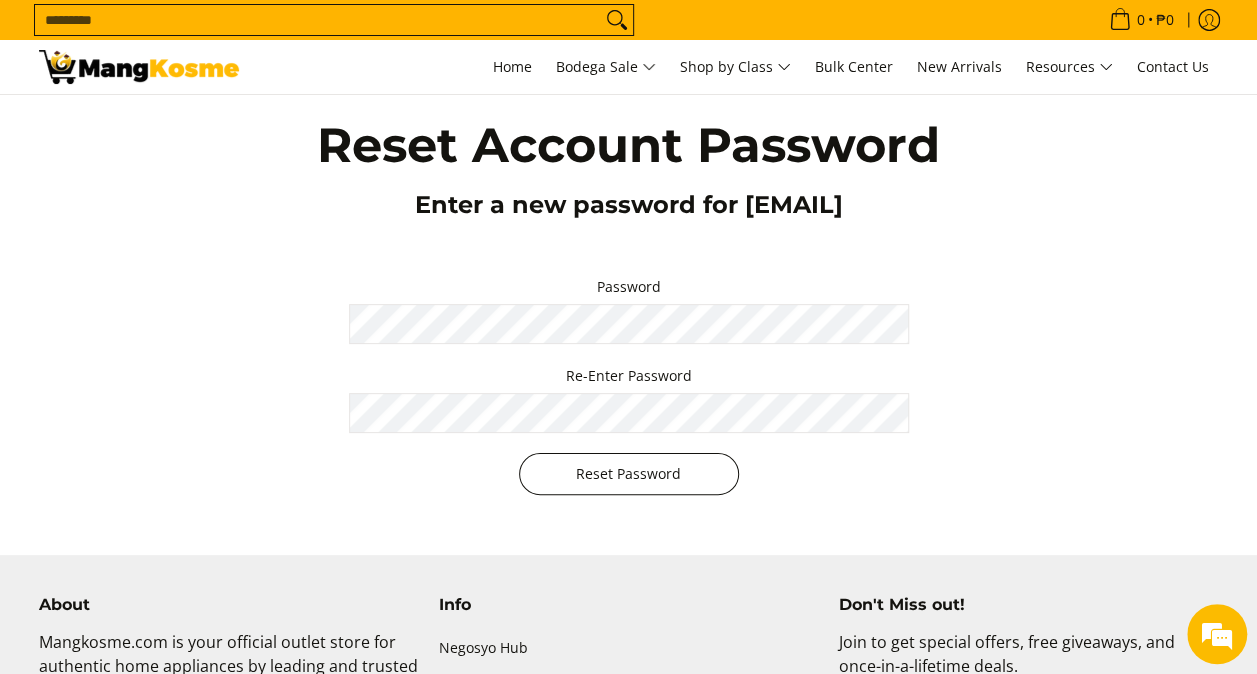 click on "Reset Password" at bounding box center [629, 474] 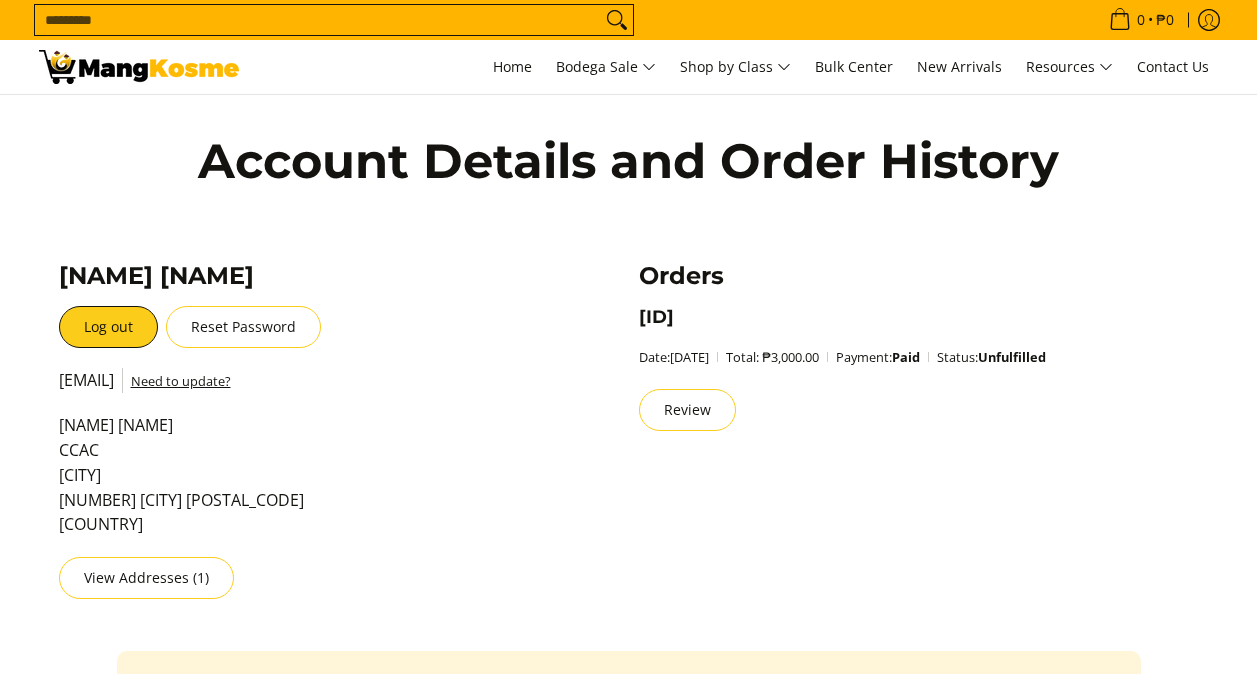scroll, scrollTop: 0, scrollLeft: 0, axis: both 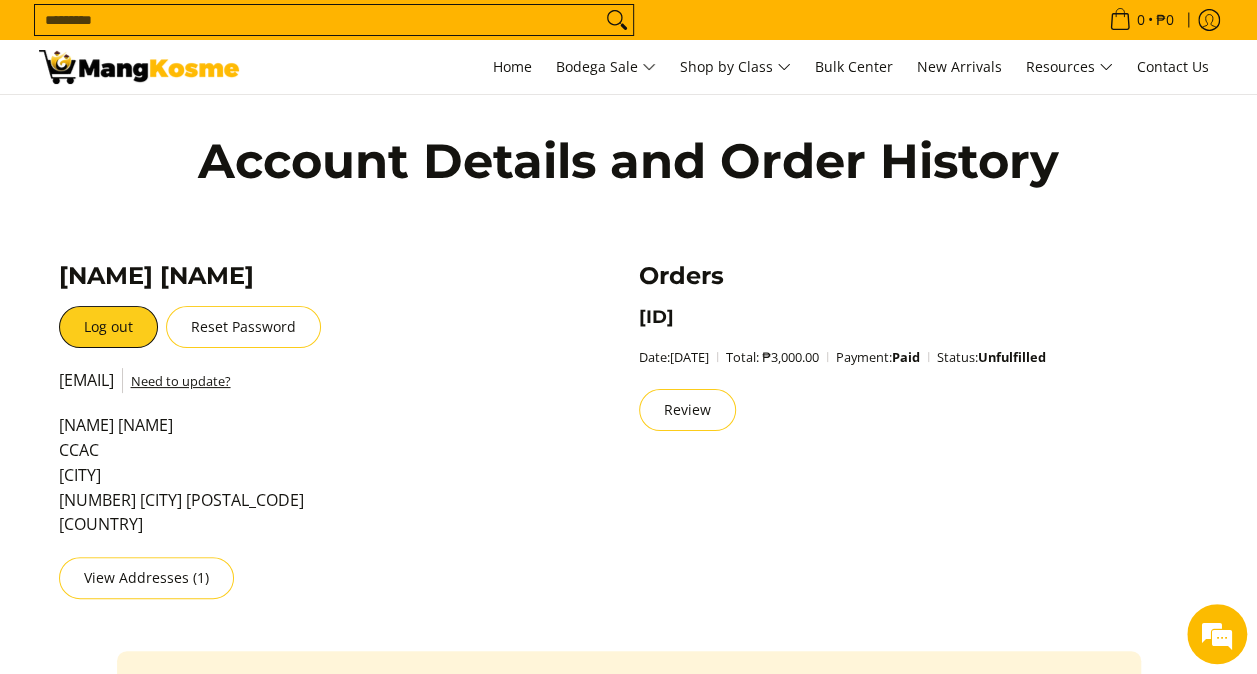 click at bounding box center (139, 67) 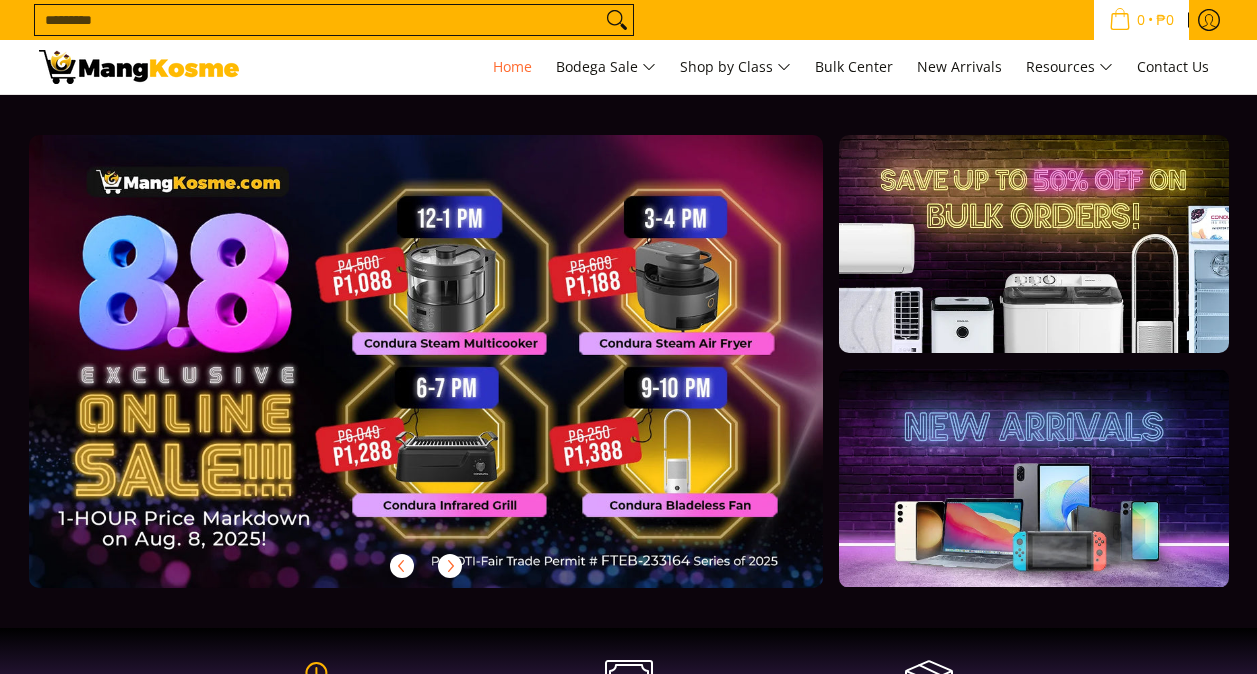 scroll, scrollTop: 0, scrollLeft: 0, axis: both 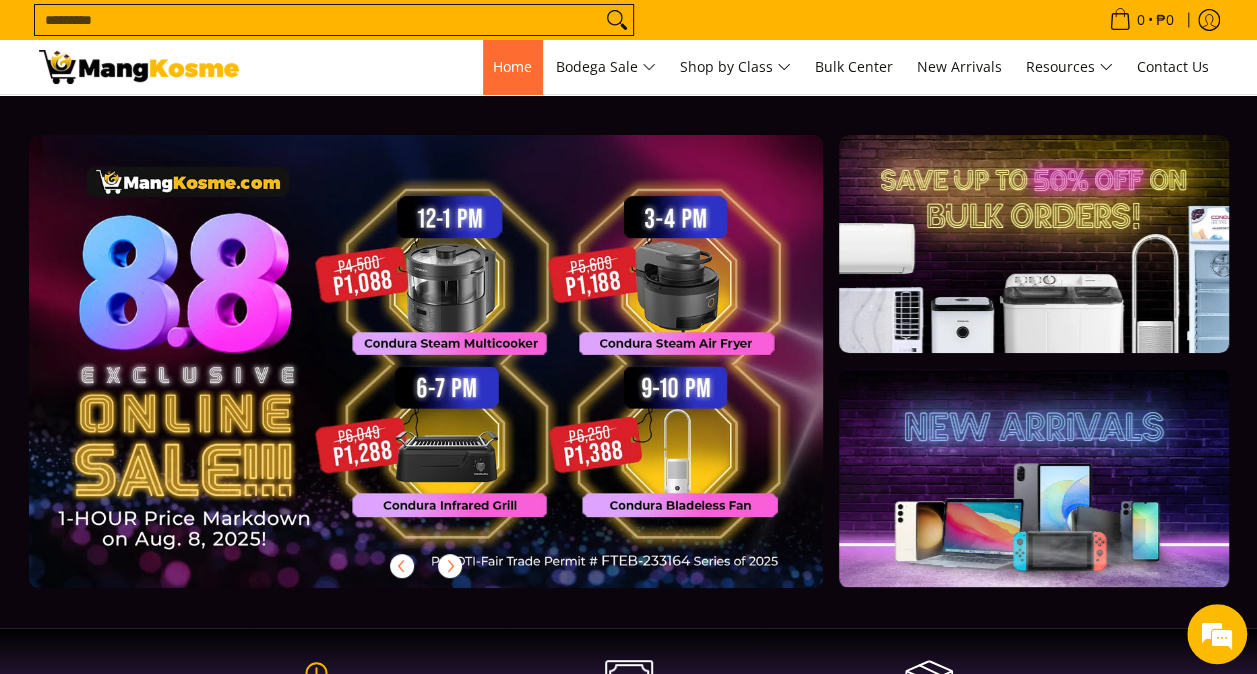click on "Home" at bounding box center [512, 66] 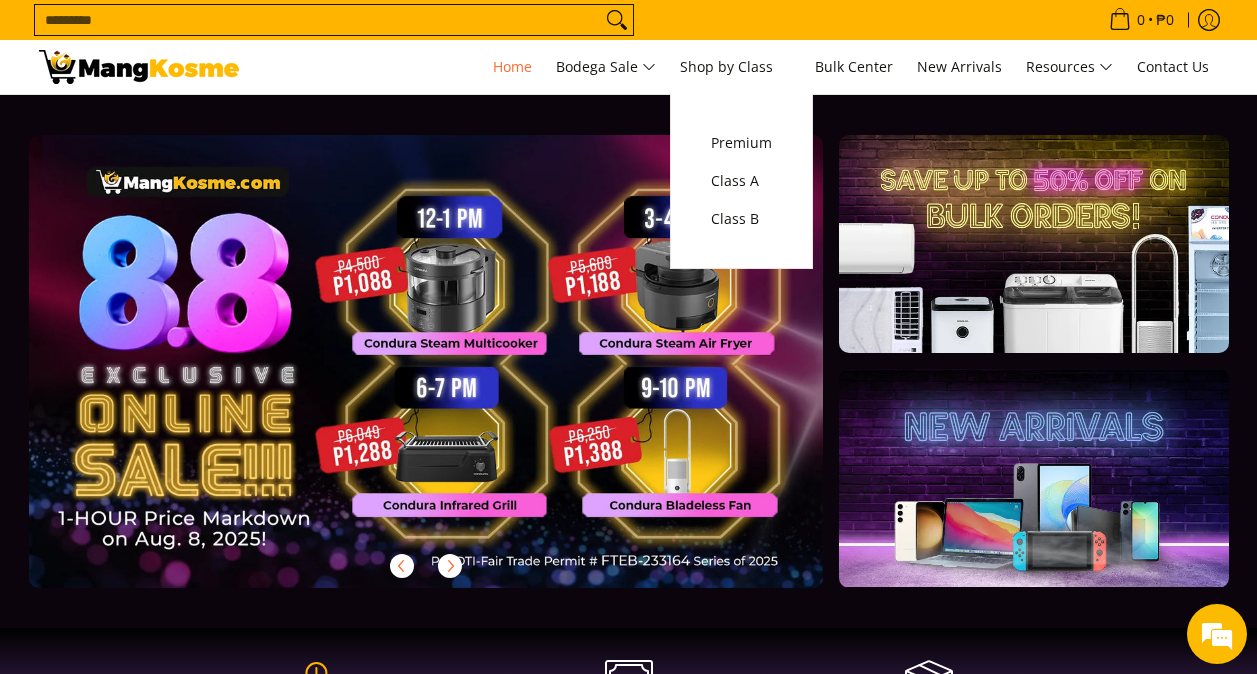 scroll, scrollTop: 0, scrollLeft: 0, axis: both 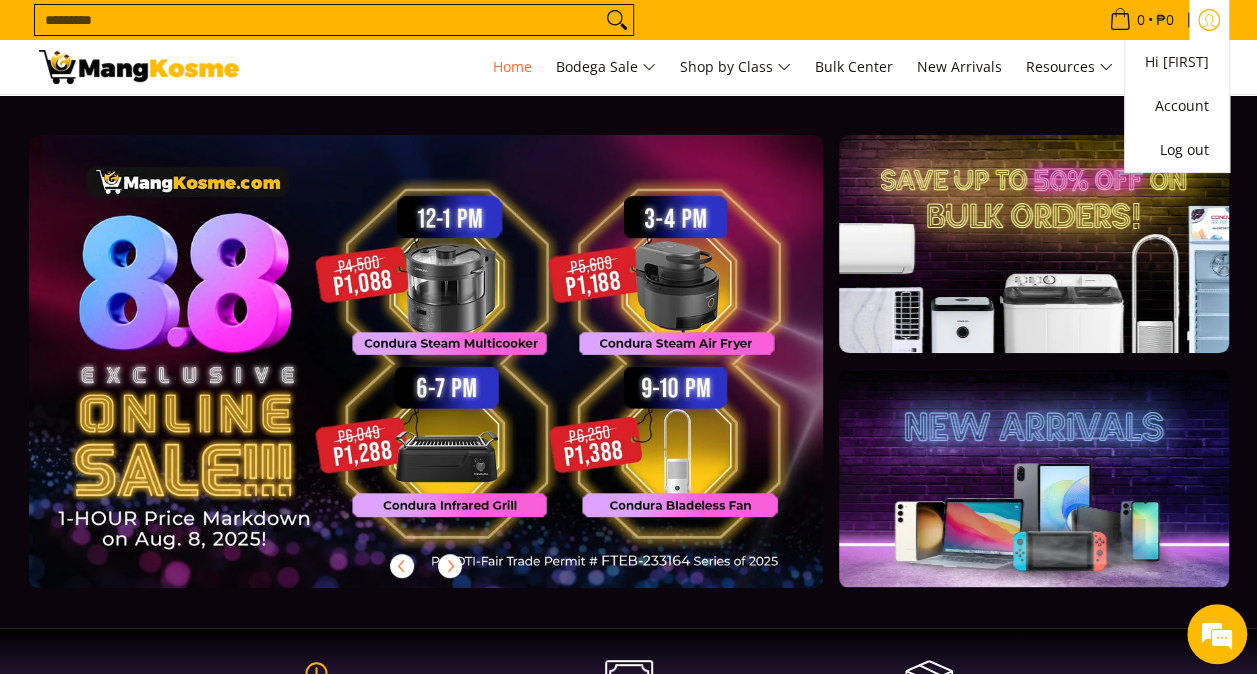 click at bounding box center [1209, 20] 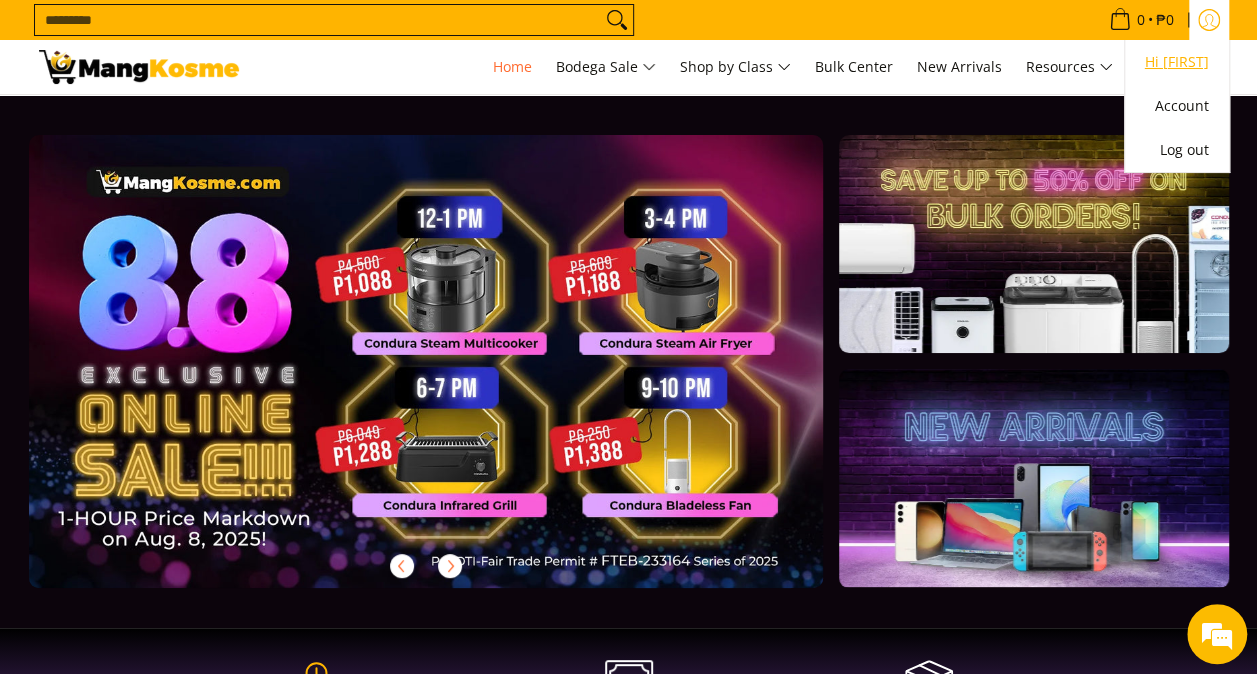 click on "Hi
[NAME]" at bounding box center [1177, 62] 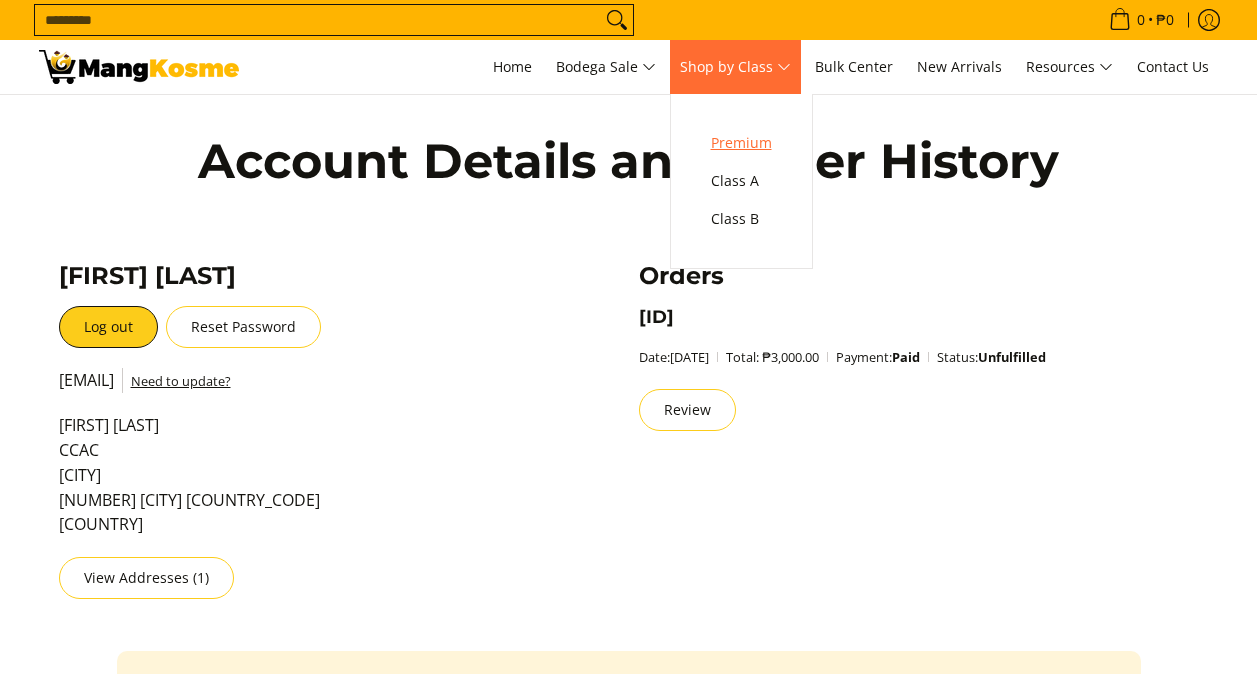 scroll, scrollTop: 0, scrollLeft: 0, axis: both 